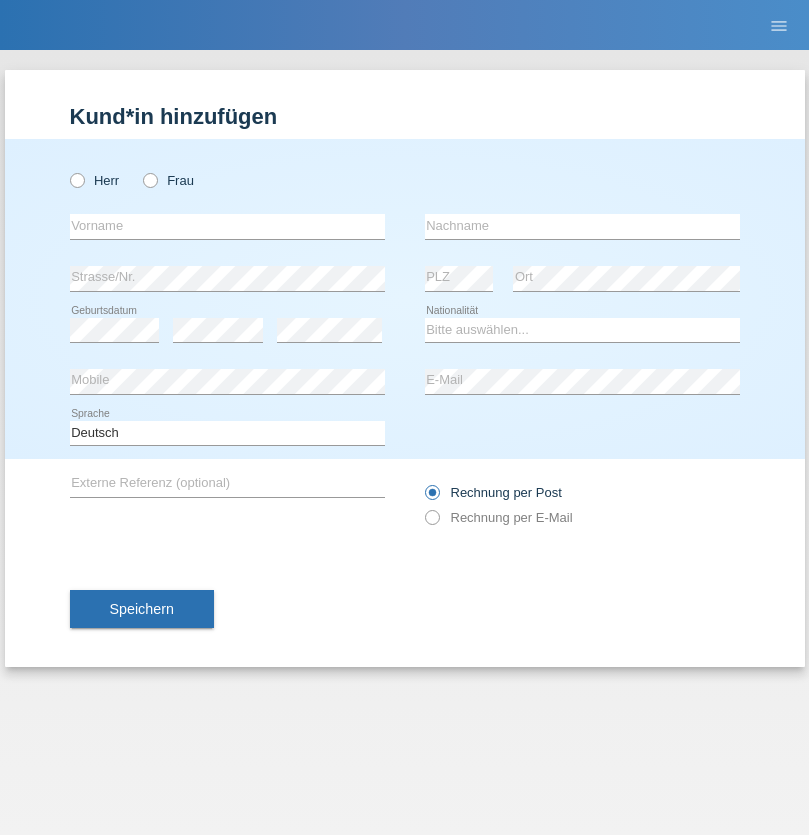 scroll, scrollTop: 0, scrollLeft: 0, axis: both 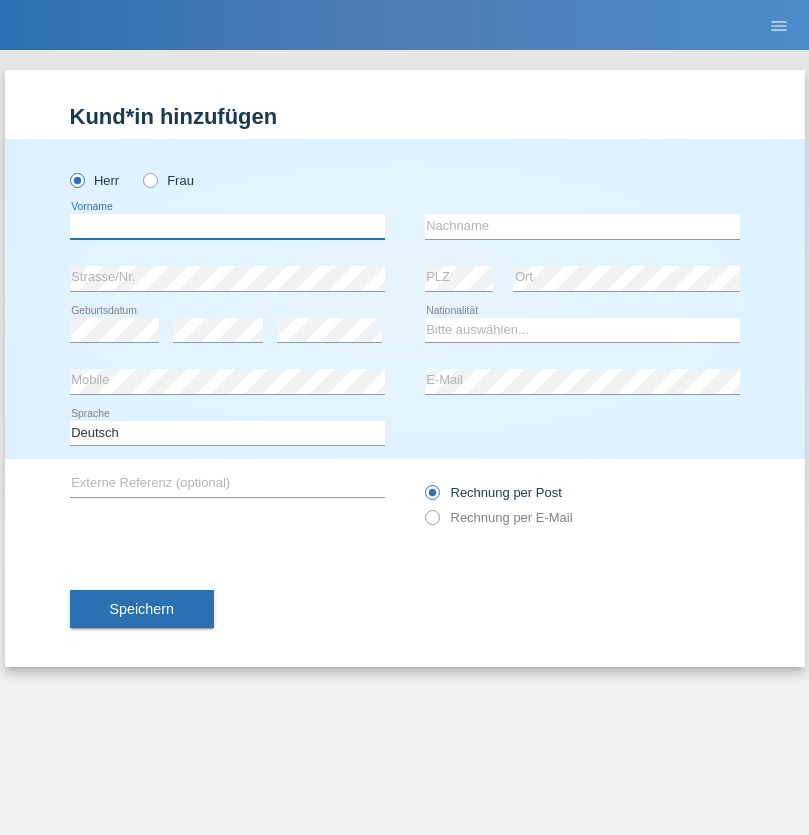 click at bounding box center (227, 226) 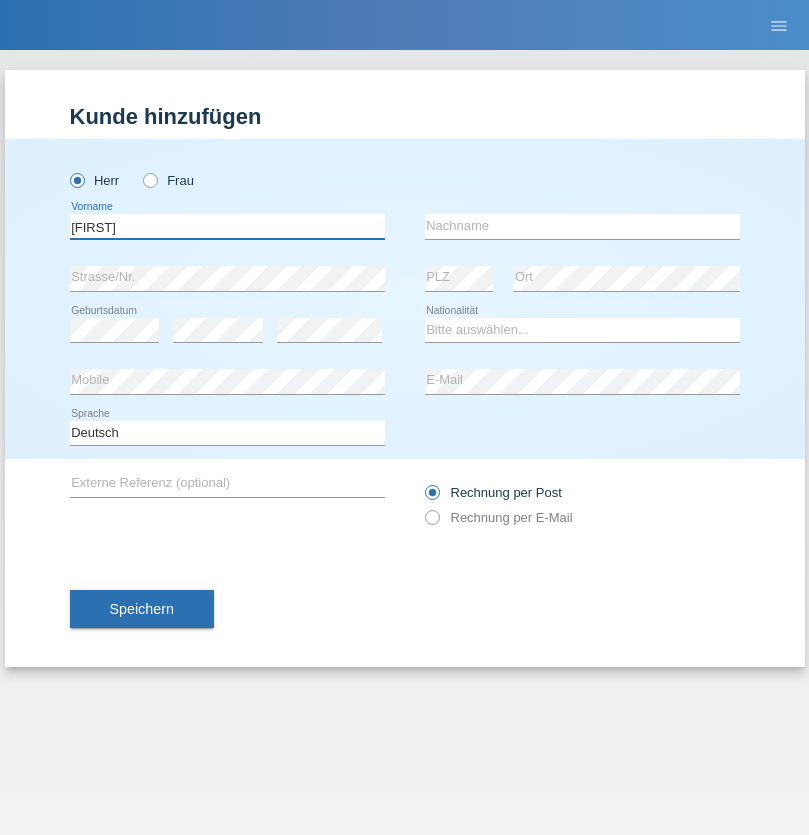 type on "Thomas" 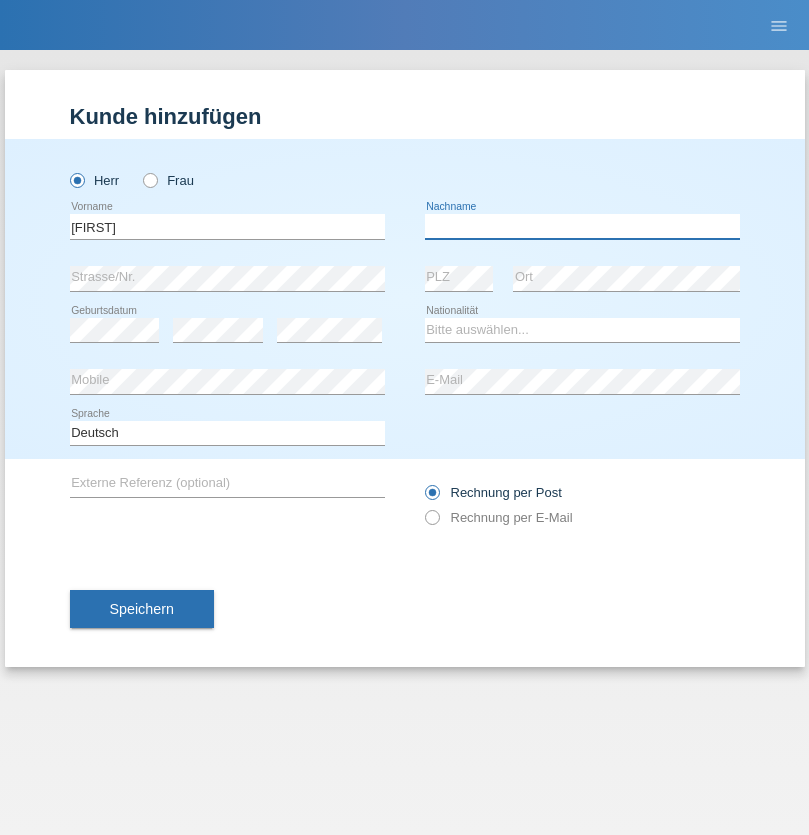 click at bounding box center (582, 226) 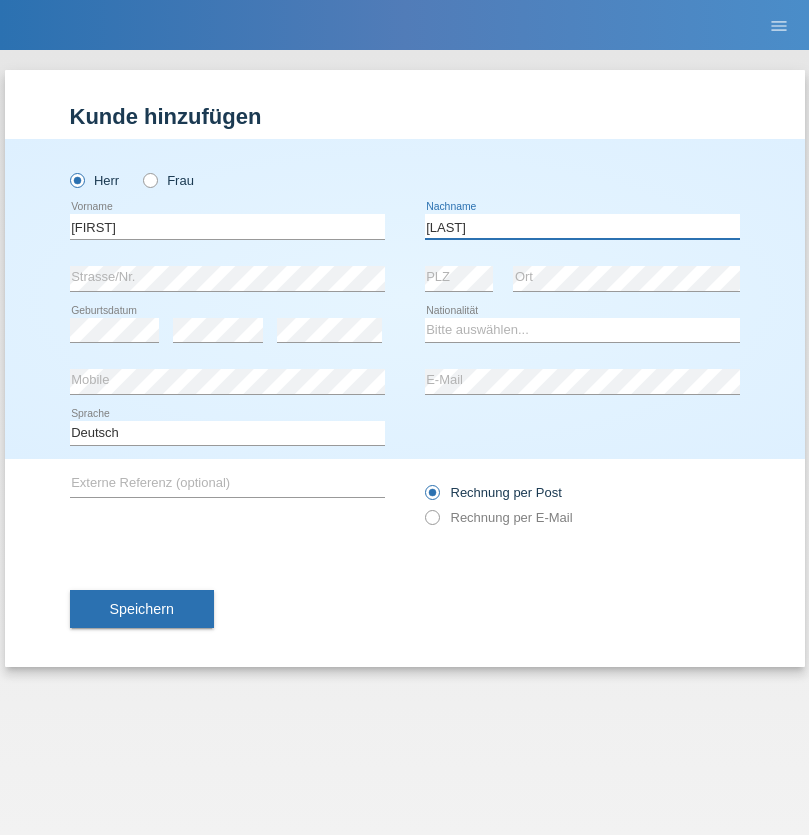 type on "Berger" 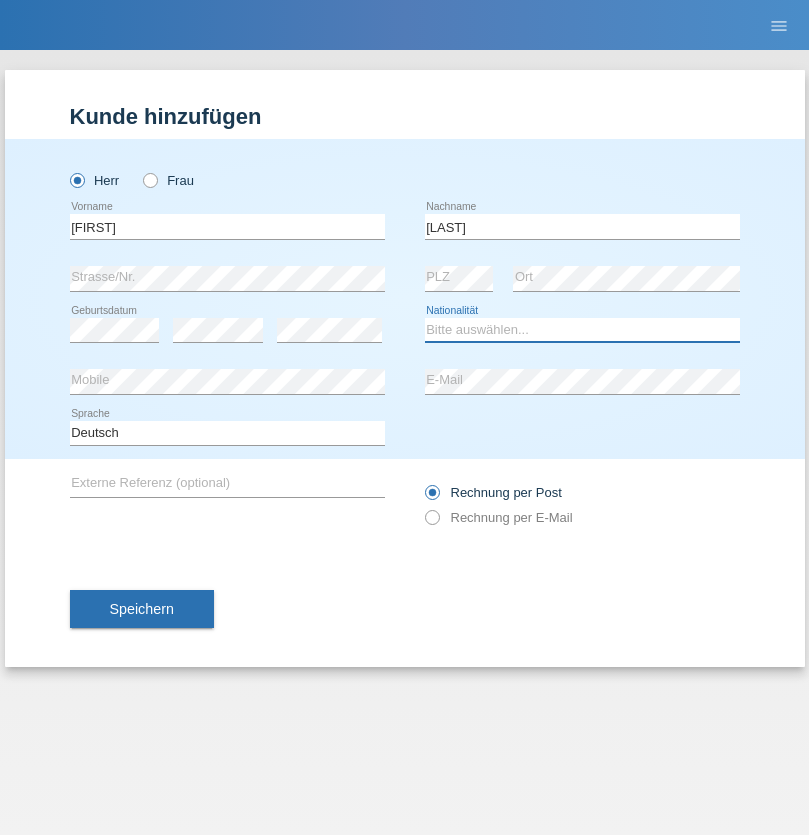 select on "CH" 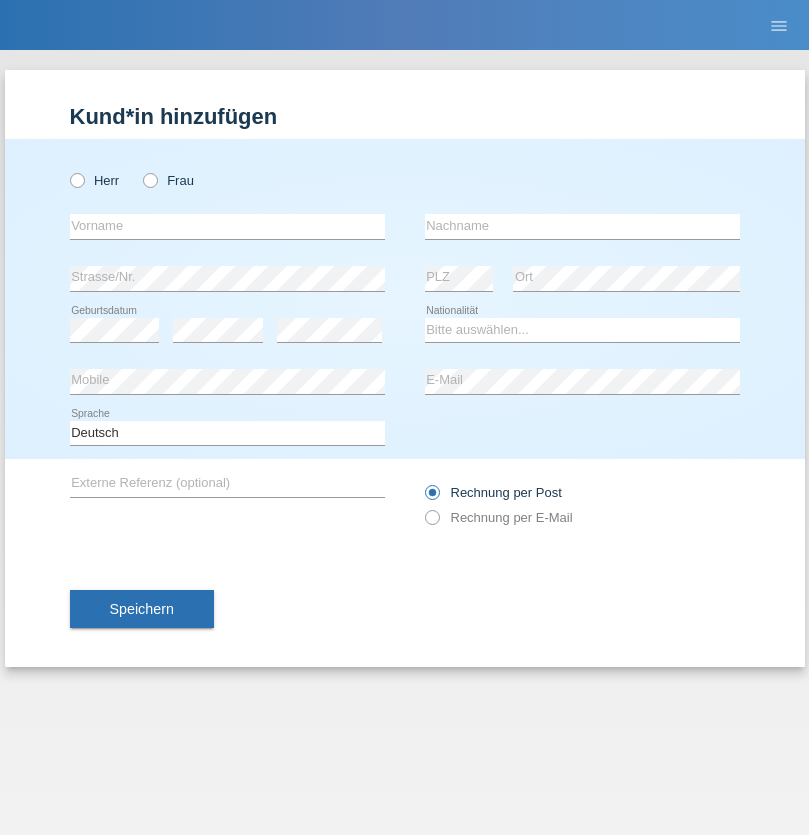 scroll, scrollTop: 0, scrollLeft: 0, axis: both 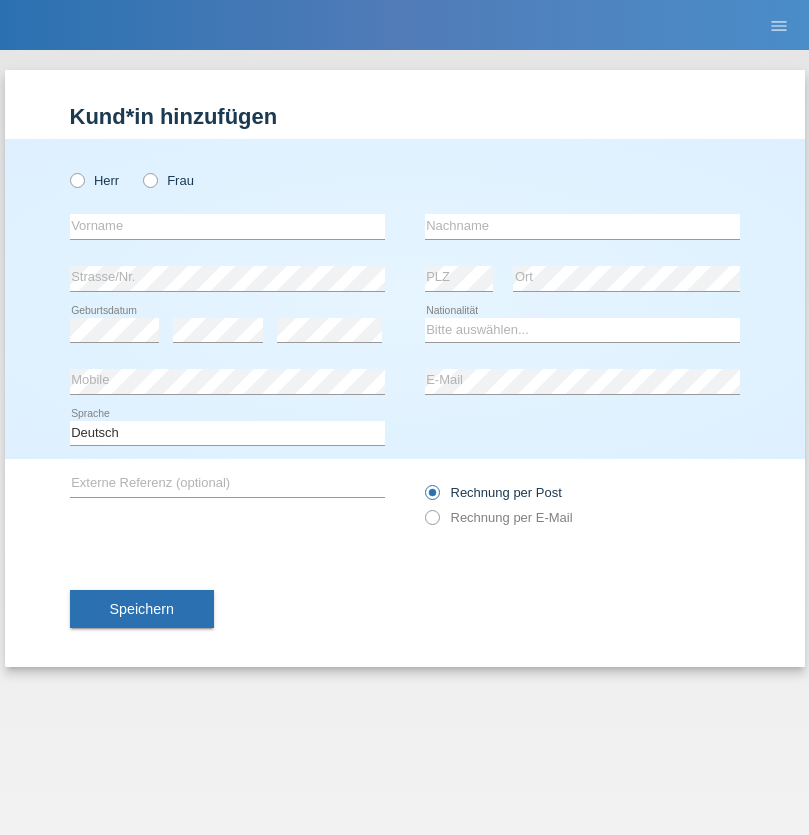 radio on "true" 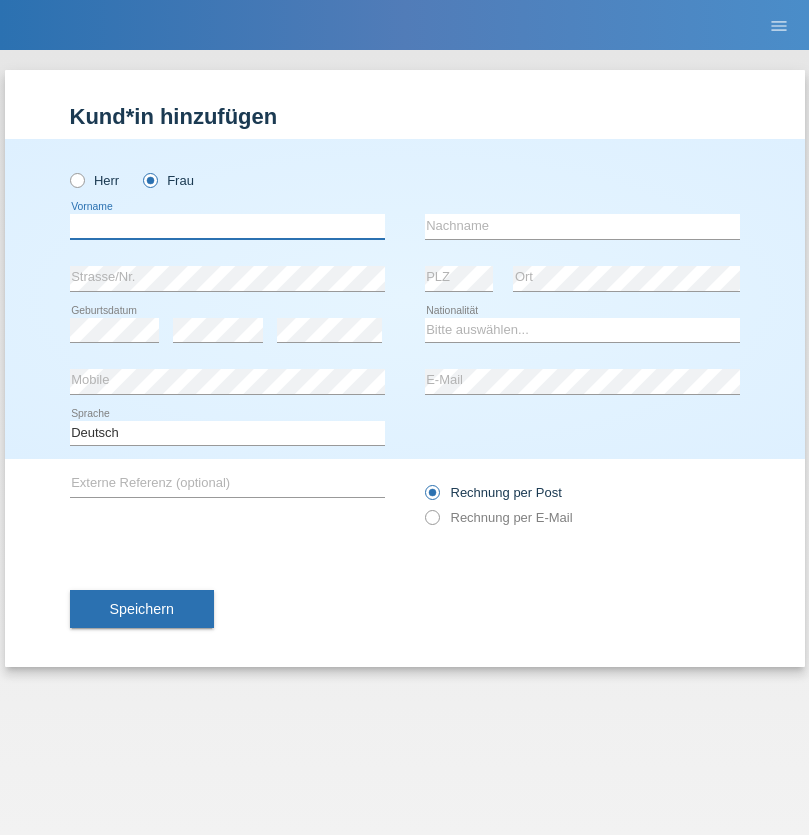 click at bounding box center [227, 226] 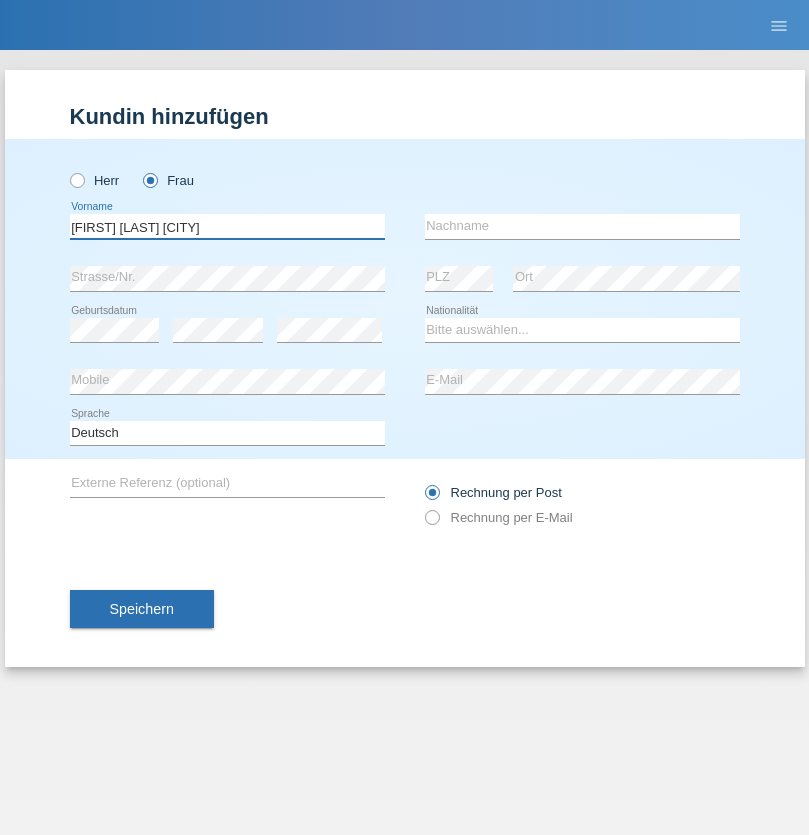 type on "Teixeira da Silva Moço" 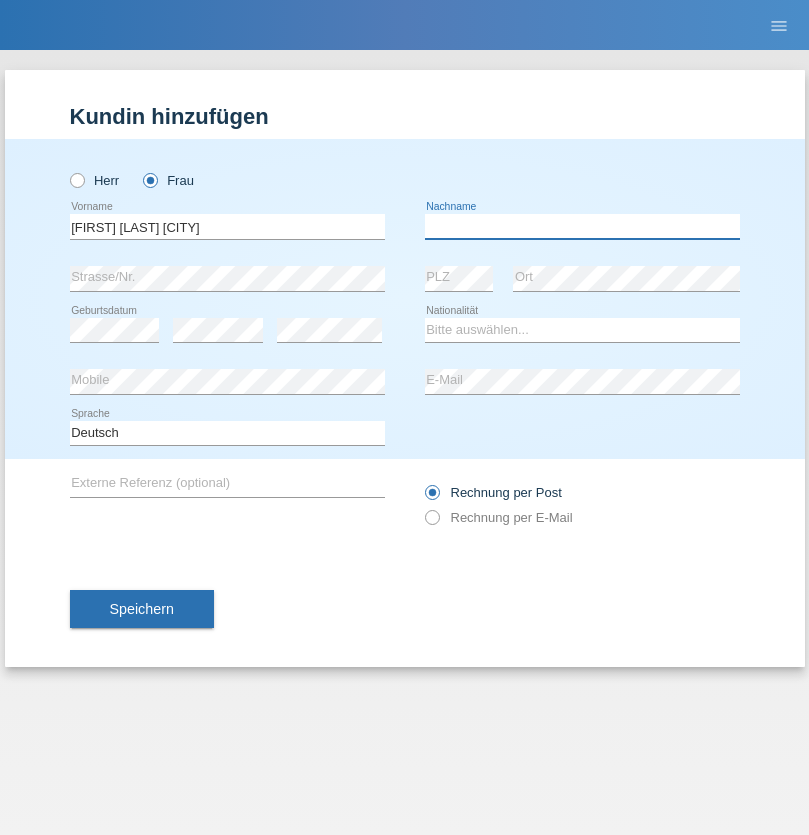 click at bounding box center [582, 226] 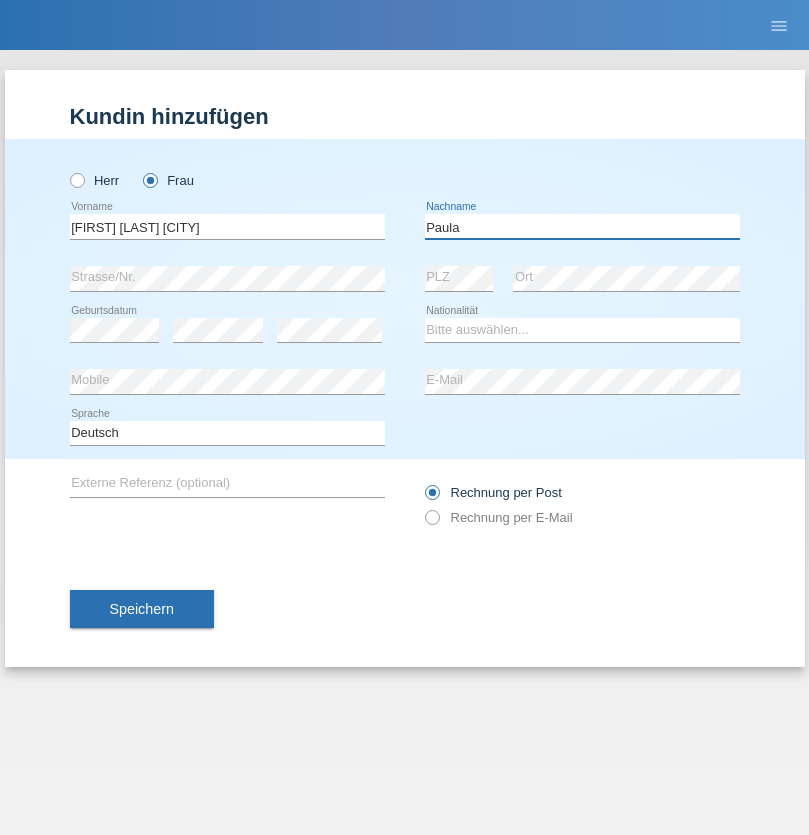 type on "Paula" 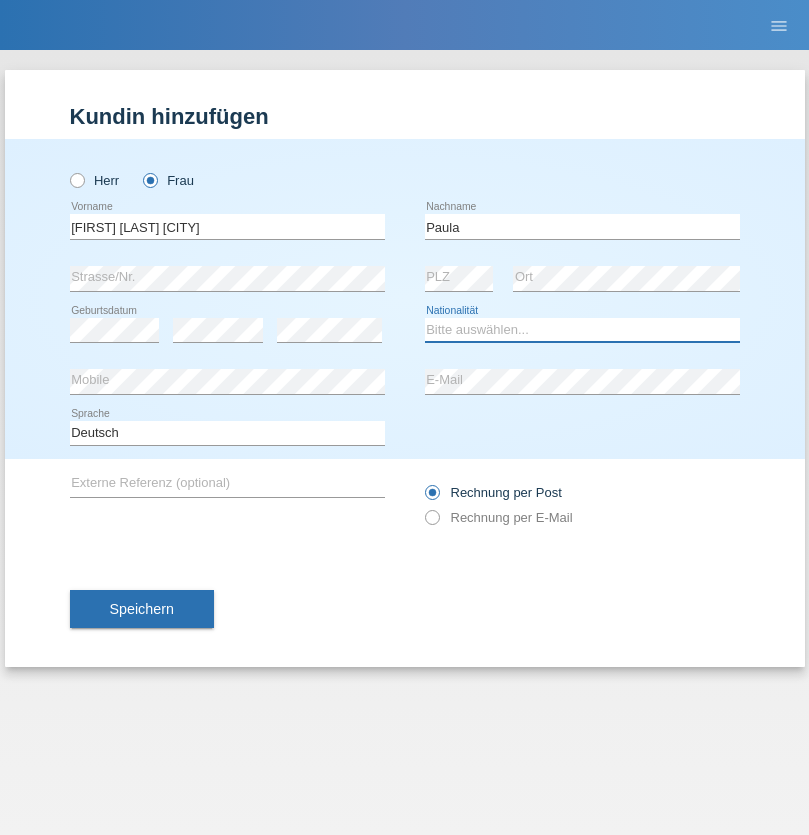 select on "PT" 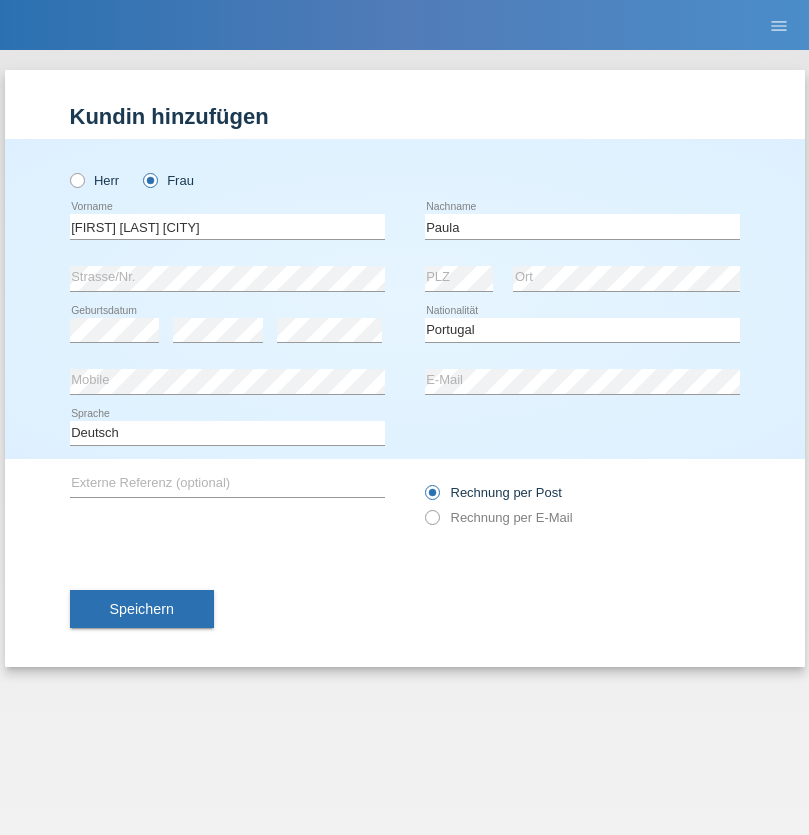 select on "C" 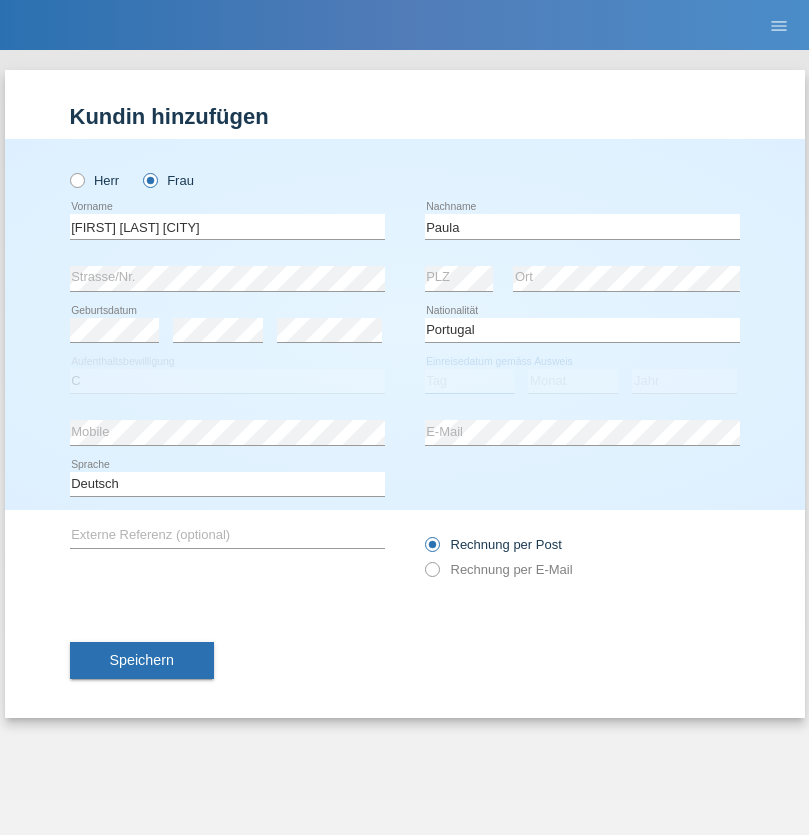 select on "28" 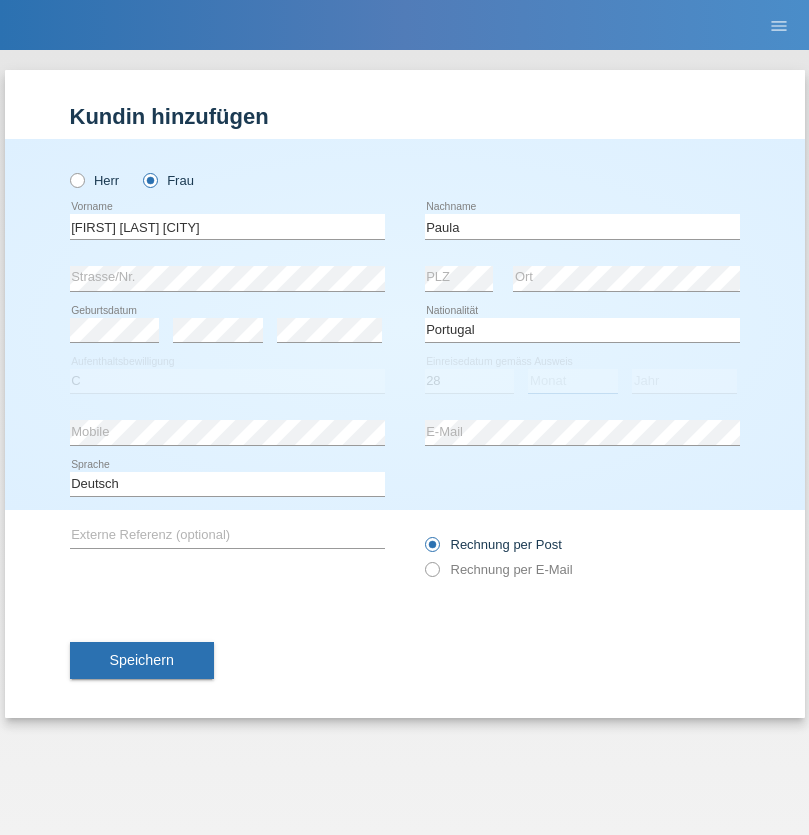 select on "03" 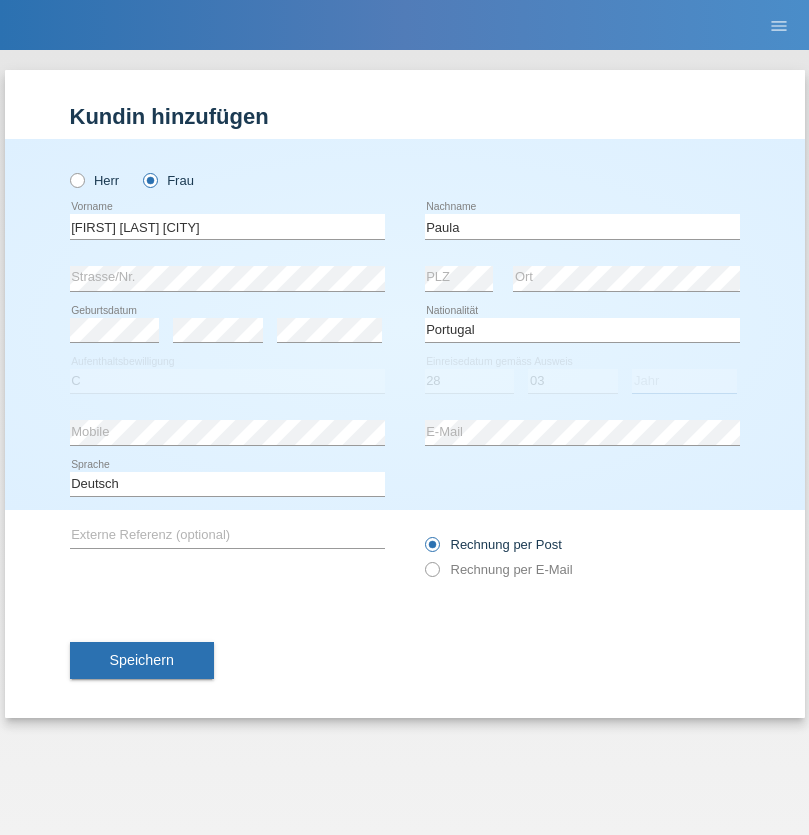 select on "2005" 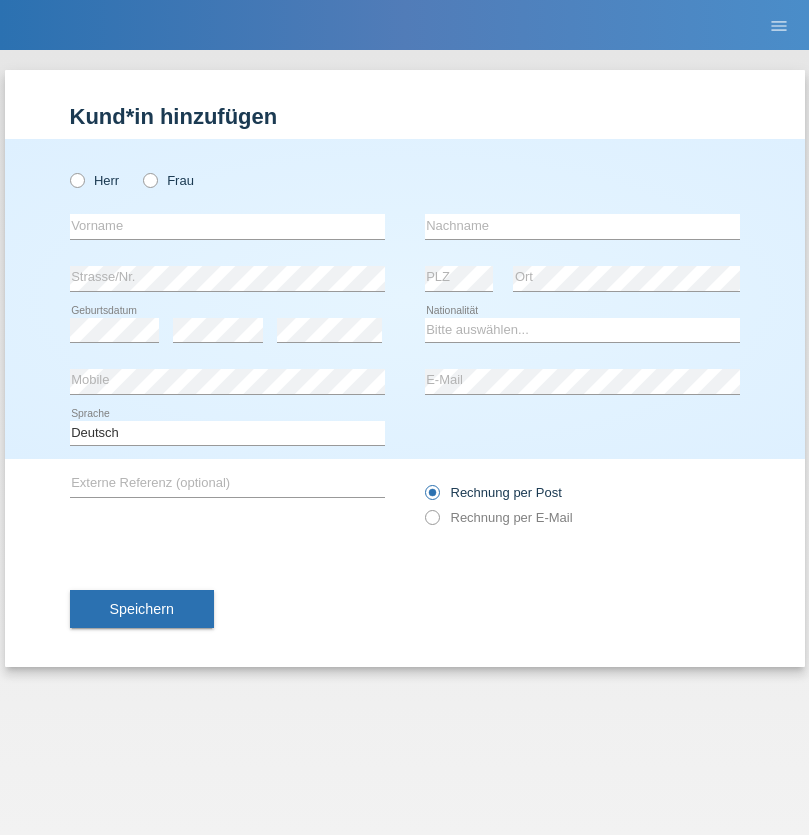 scroll, scrollTop: 0, scrollLeft: 0, axis: both 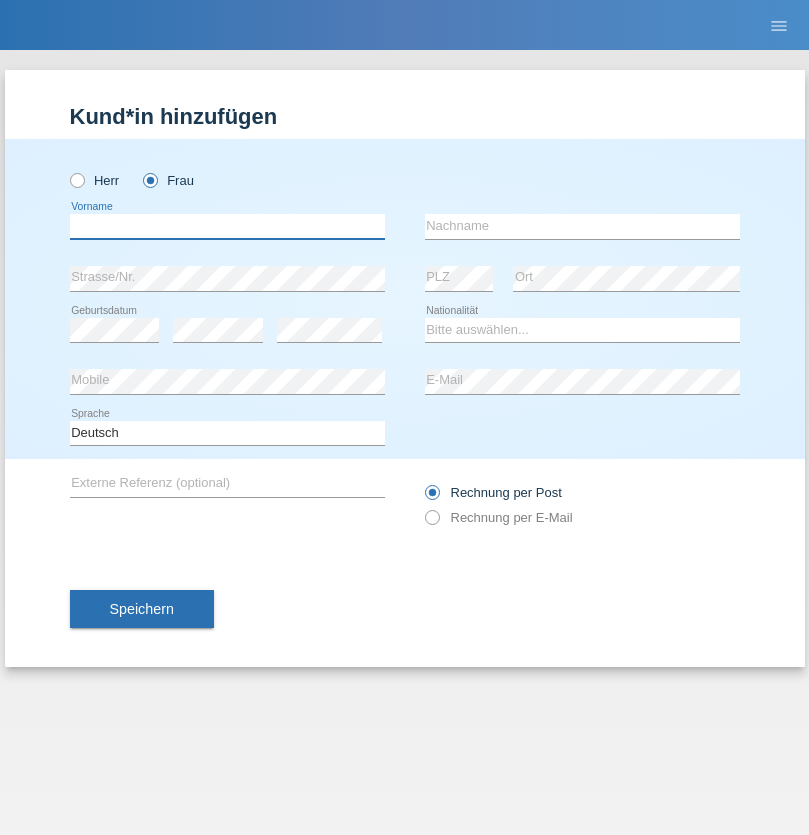click at bounding box center [227, 226] 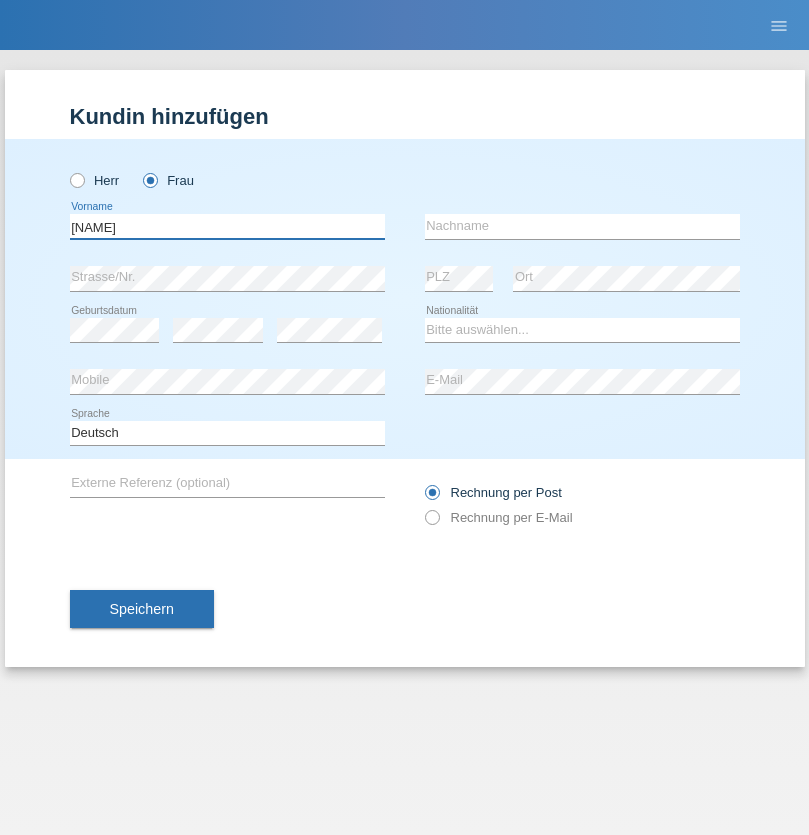 type on "[FIRST]" 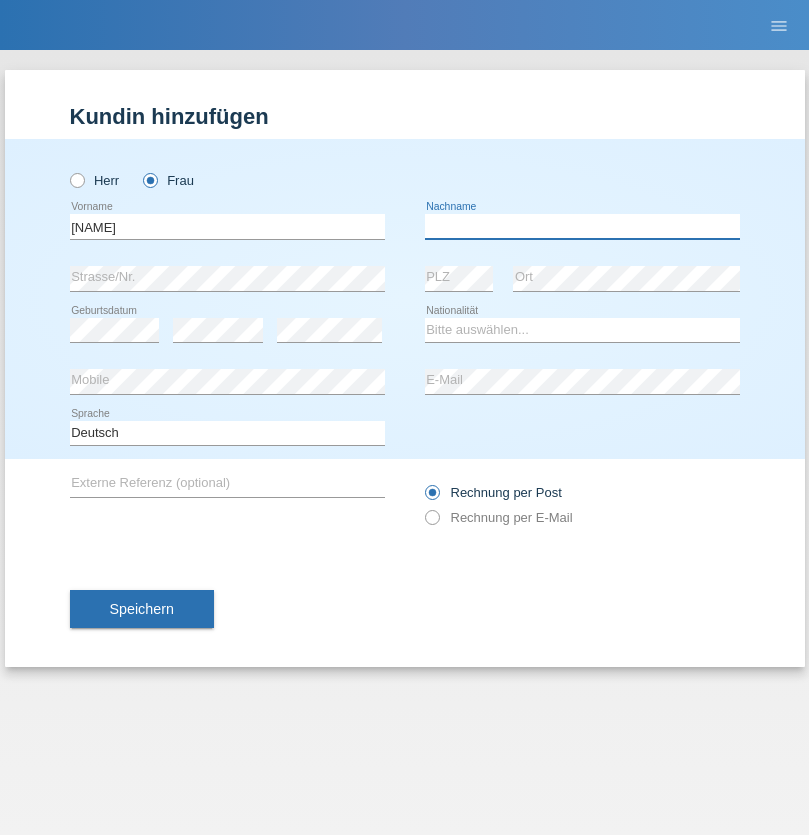 click at bounding box center (582, 226) 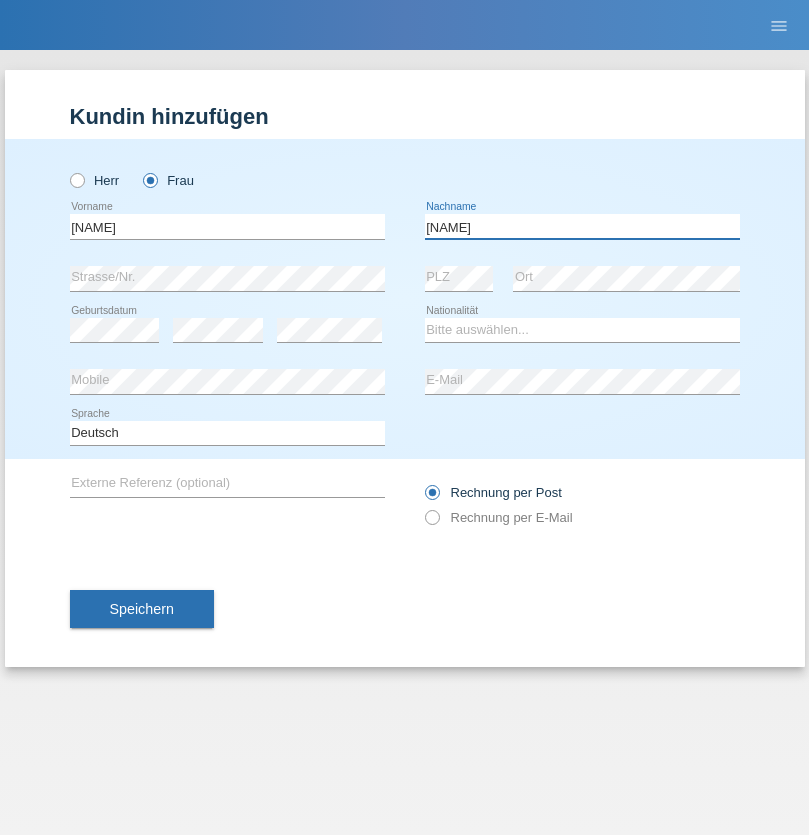 type on "Kruzikova" 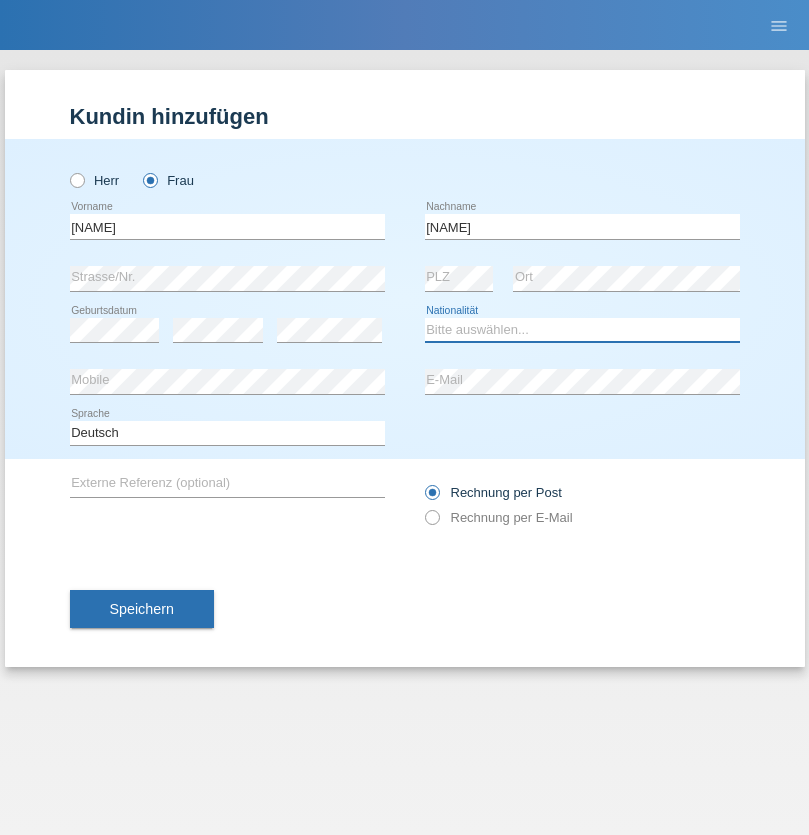 select on "CH" 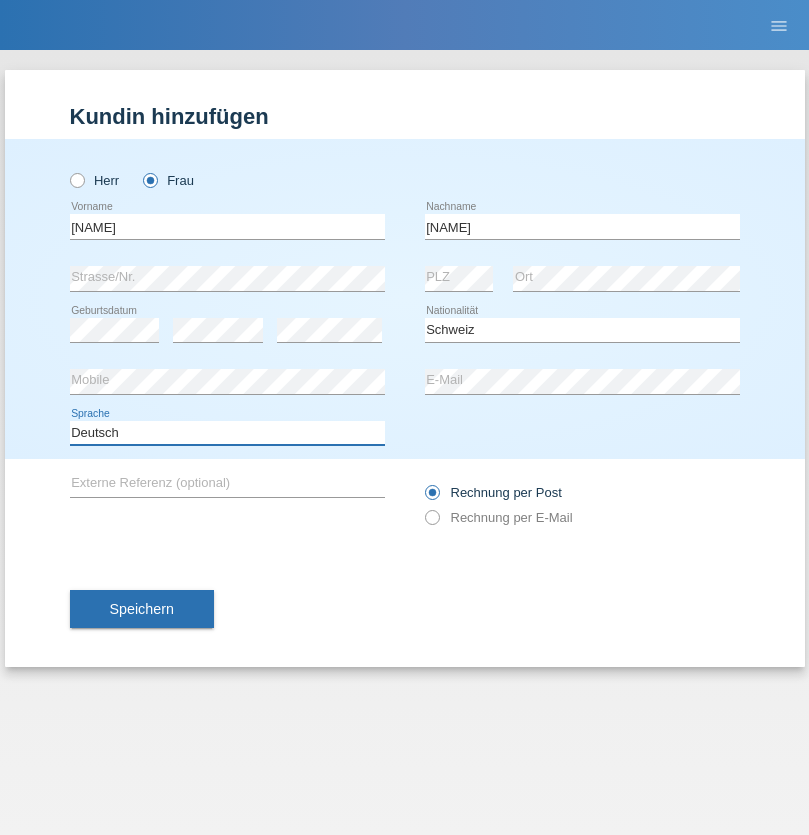 select on "en" 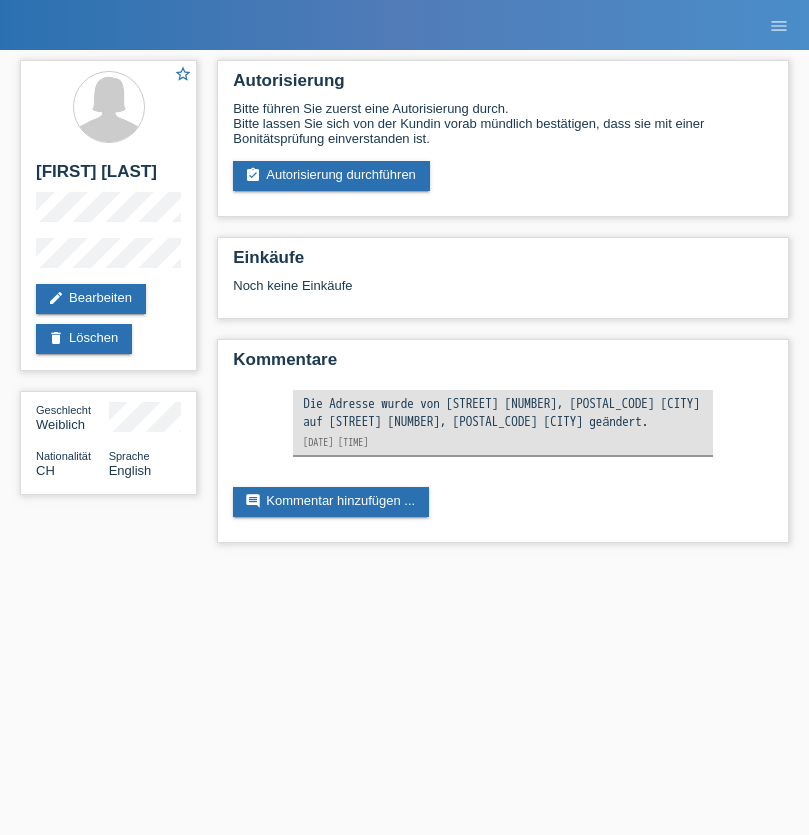 scroll, scrollTop: 0, scrollLeft: 0, axis: both 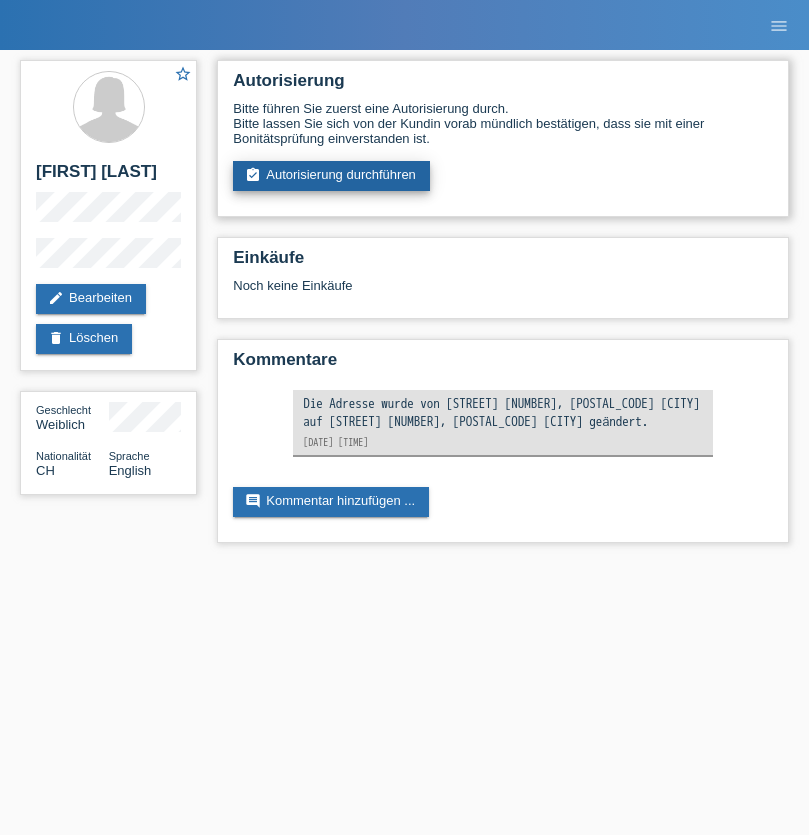 click on "assignment_turned_in  Autorisierung durchführen" at bounding box center [331, 176] 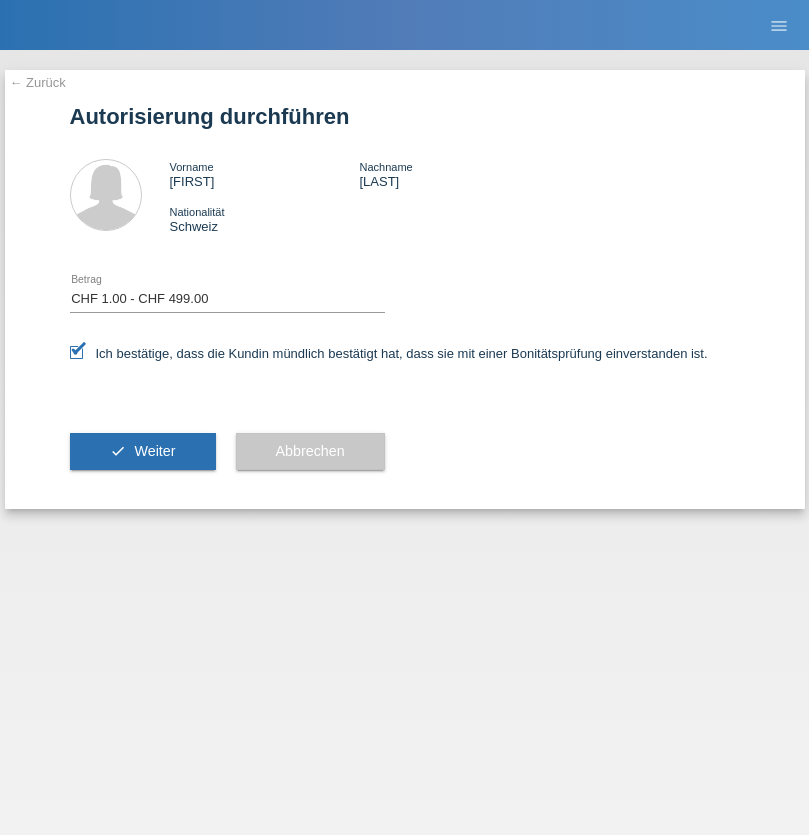 select on "1" 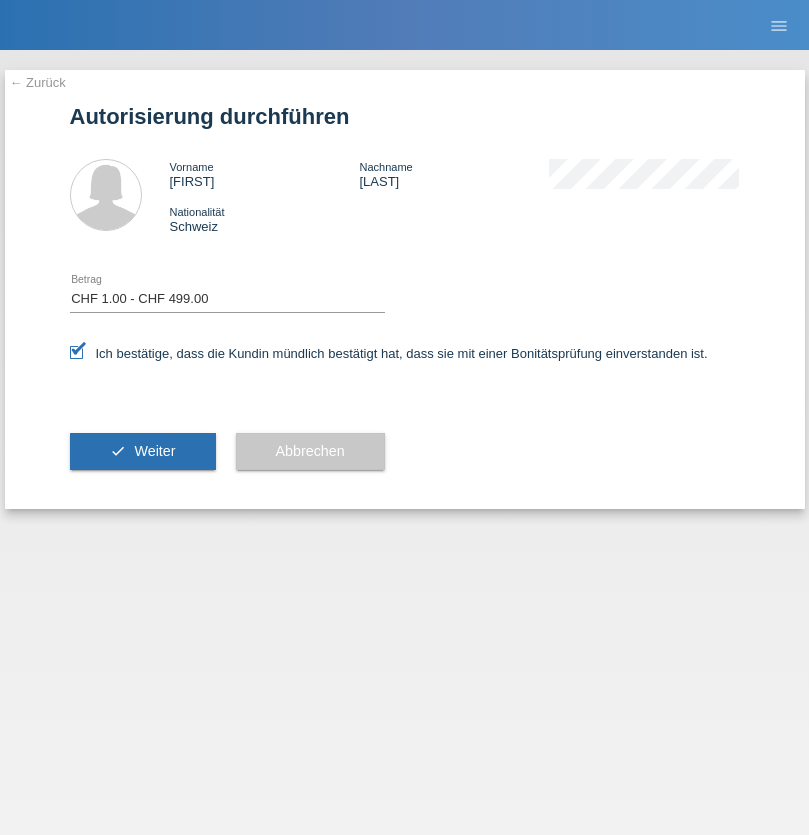 scroll, scrollTop: 0, scrollLeft: 0, axis: both 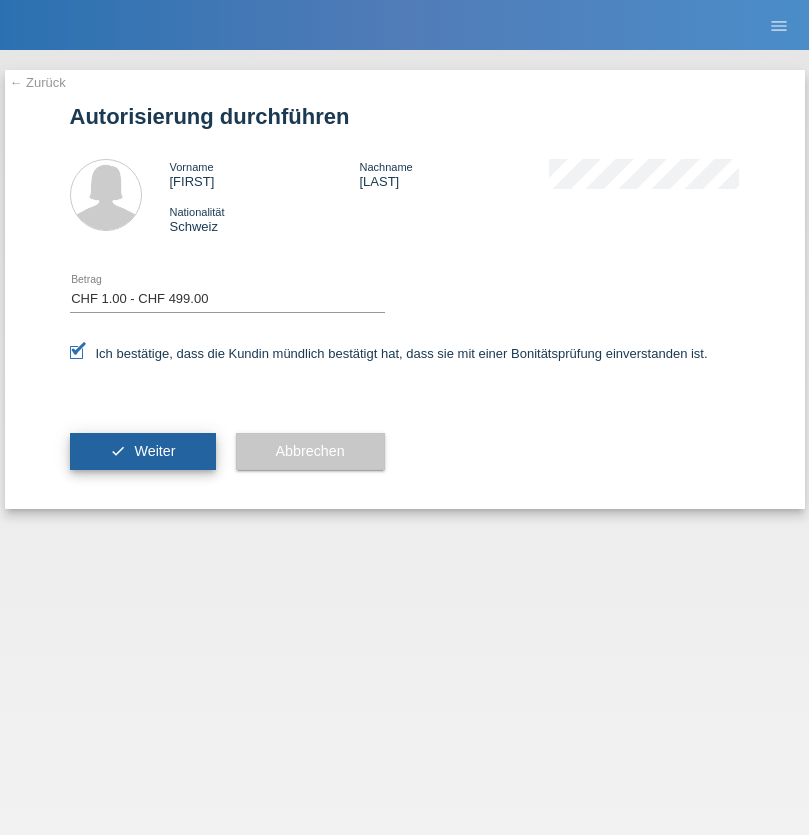 click on "Weiter" at bounding box center (154, 451) 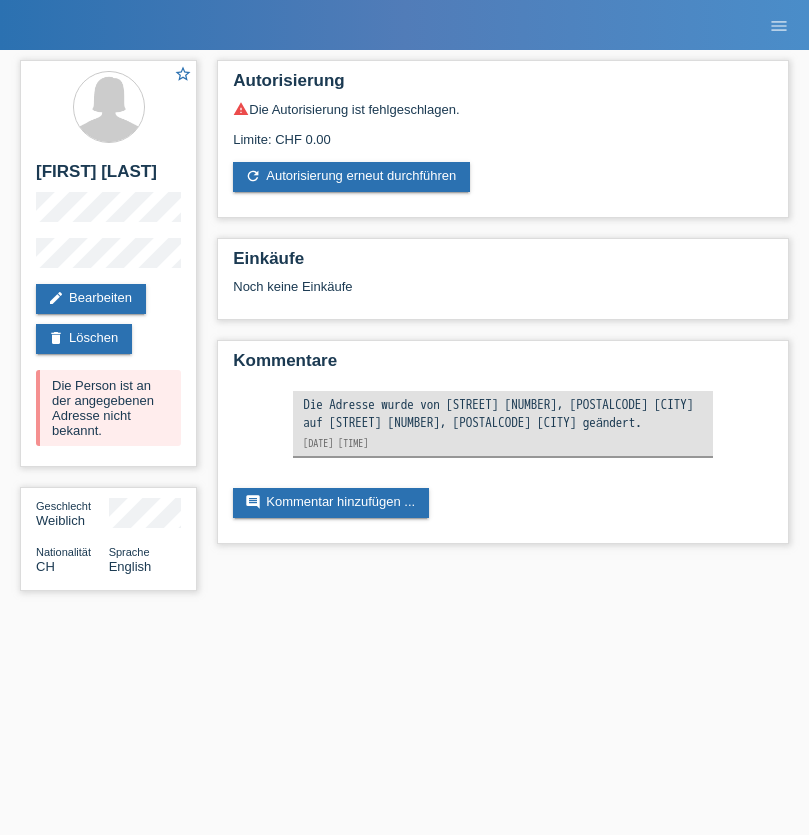 scroll, scrollTop: 0, scrollLeft: 0, axis: both 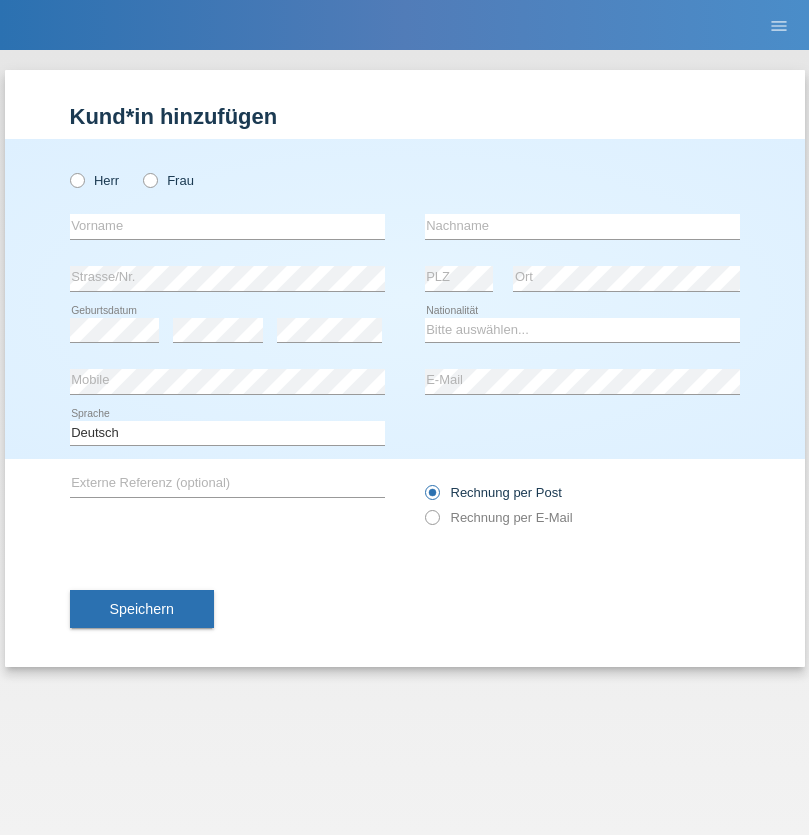 radio on "true" 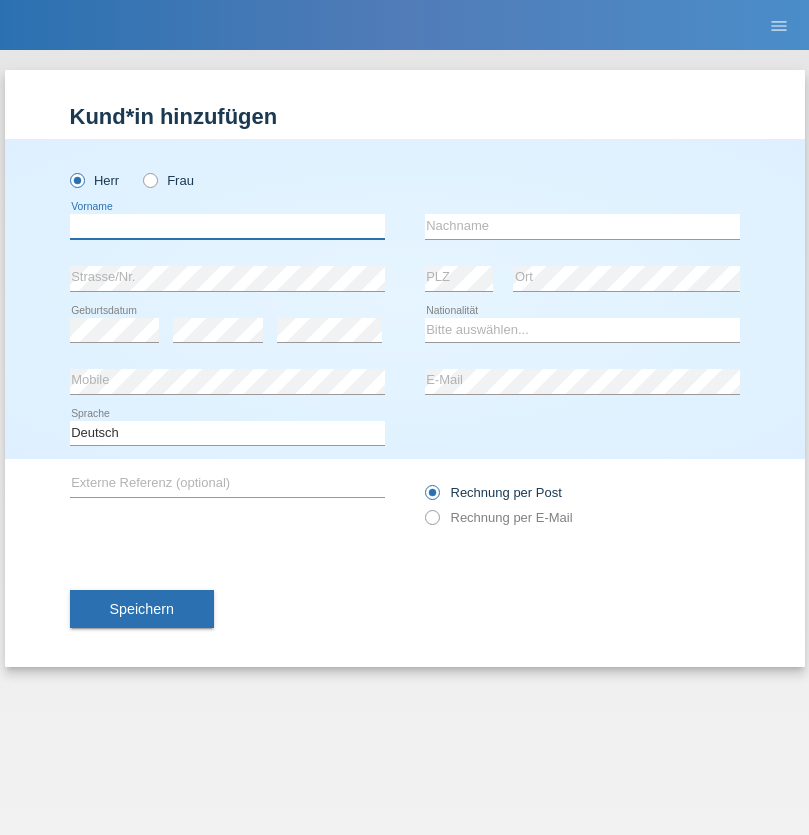 click at bounding box center (227, 226) 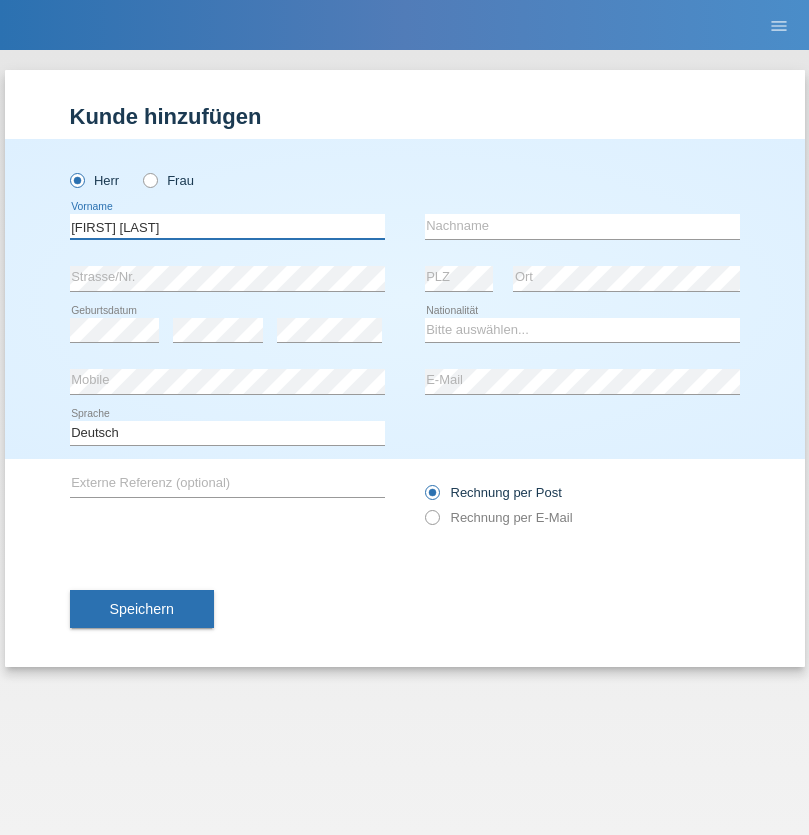 type on "Miguel Alexandre" 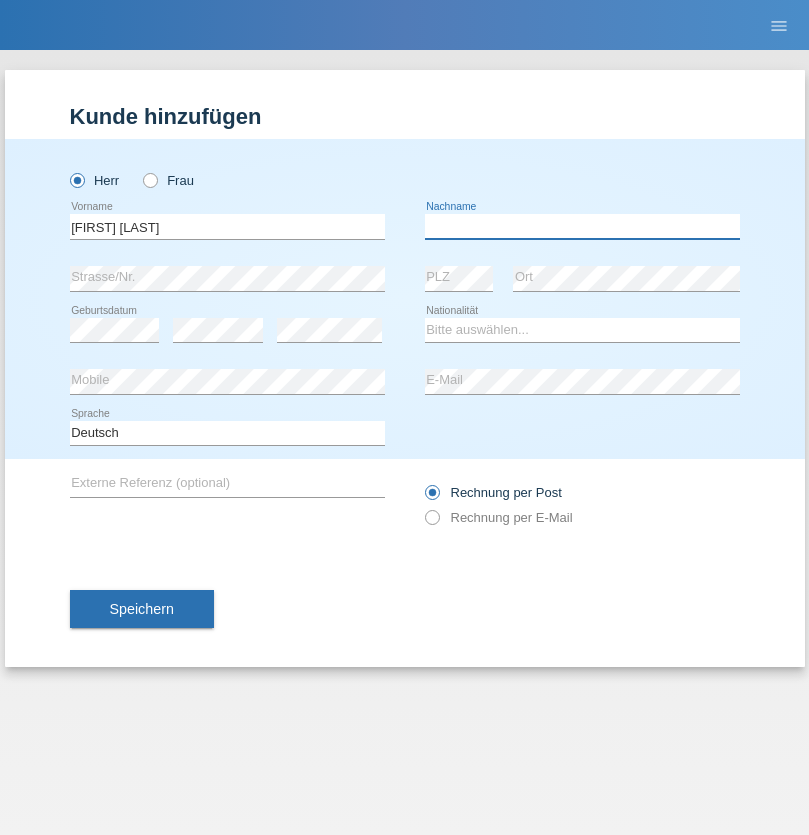click at bounding box center [582, 226] 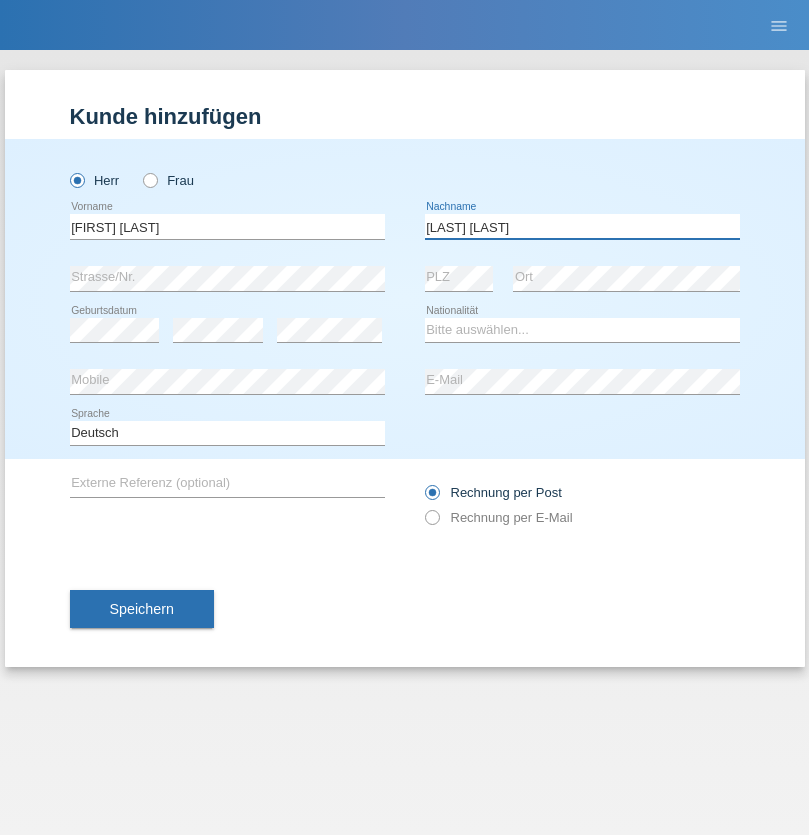 type on "Goncalves Falua" 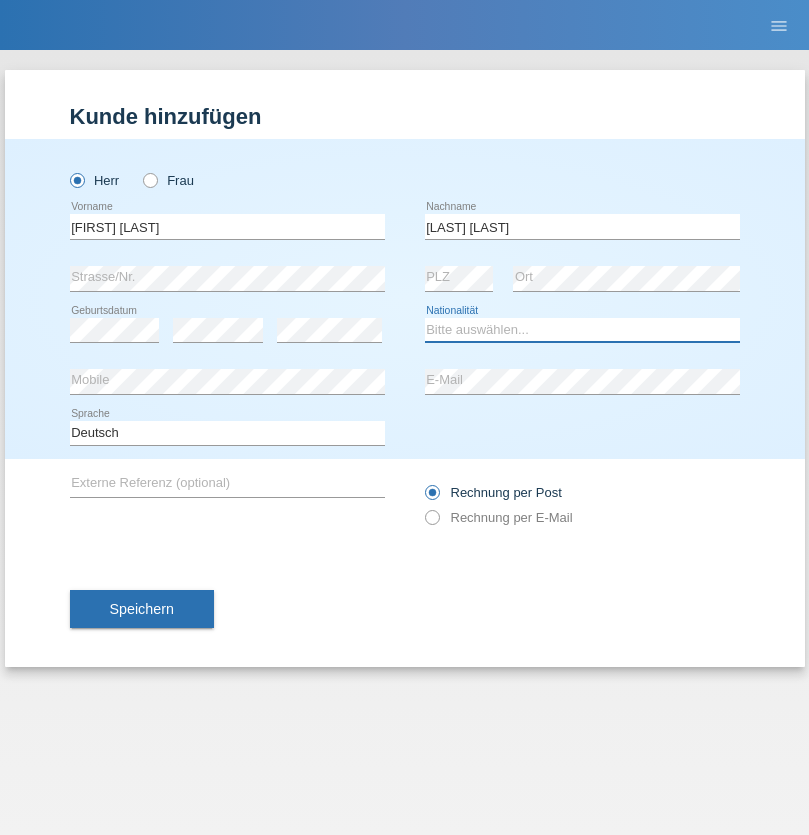 select on "PT" 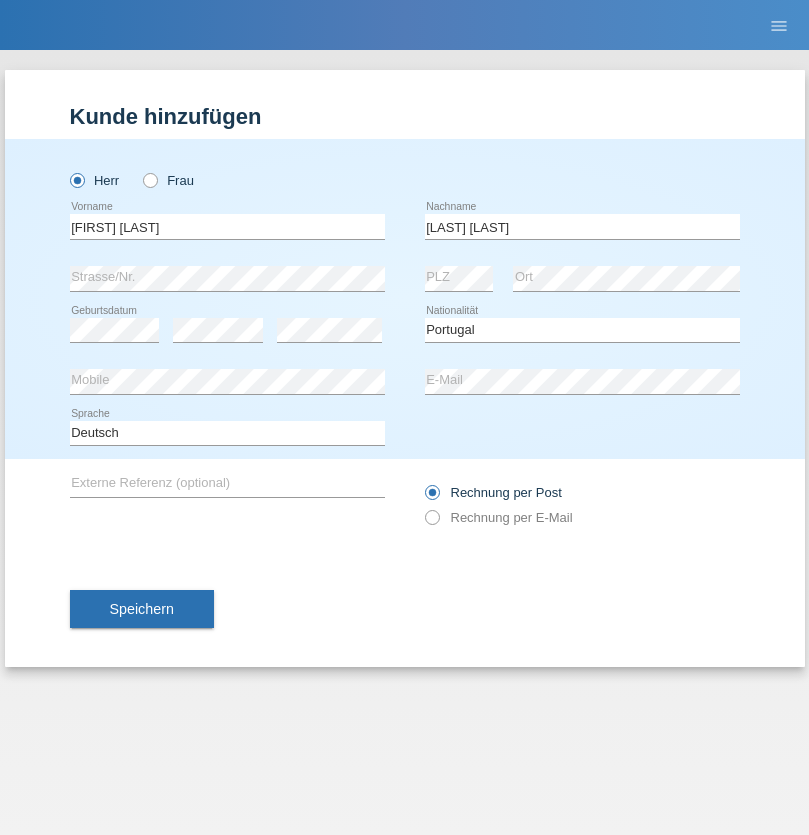 select on "C" 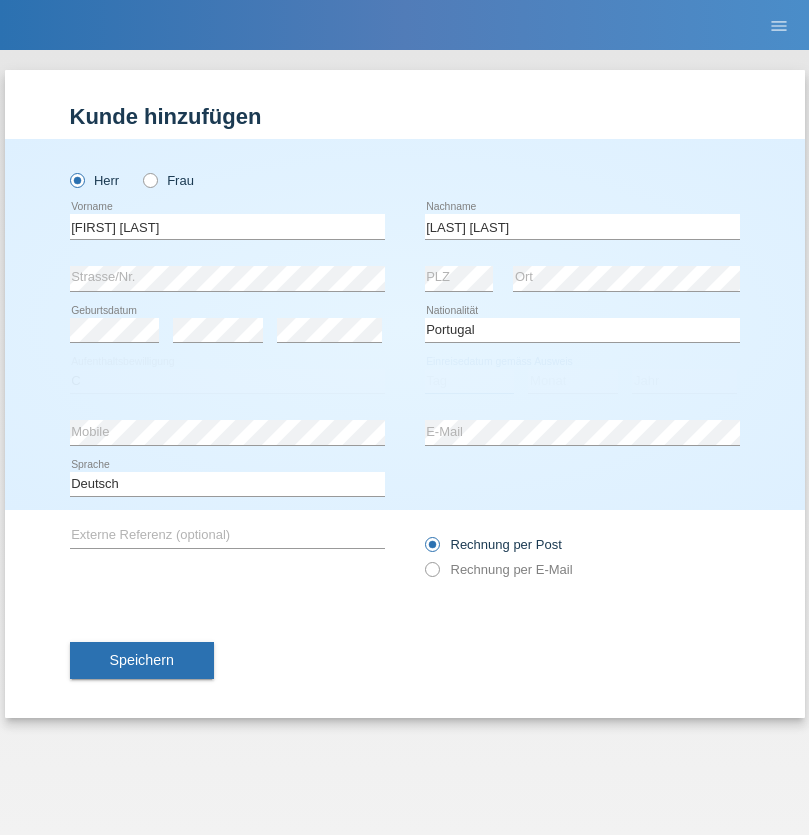 select on "27" 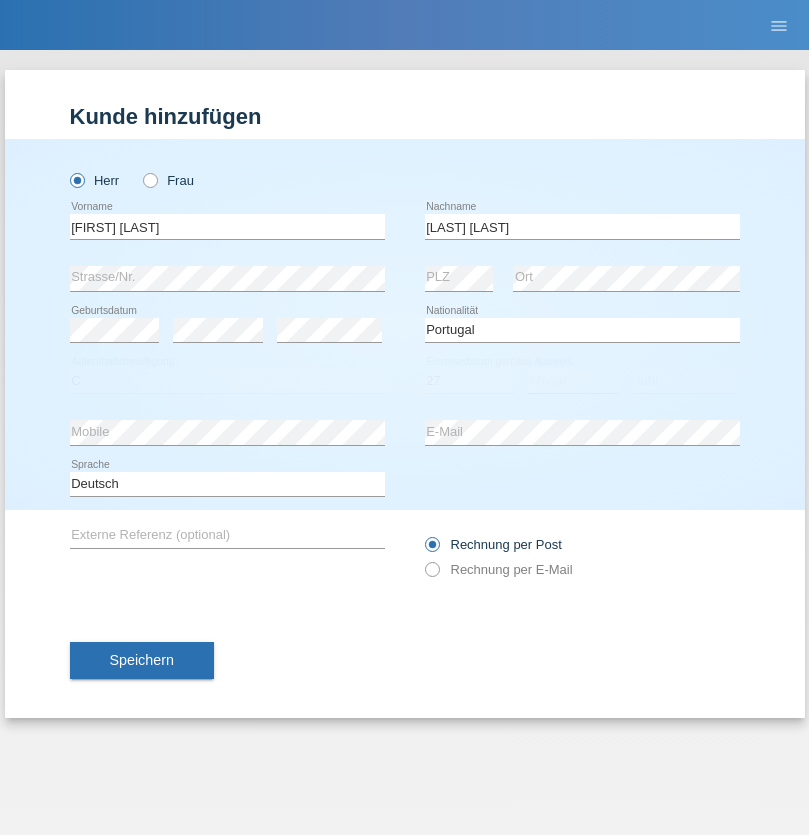 select on "07" 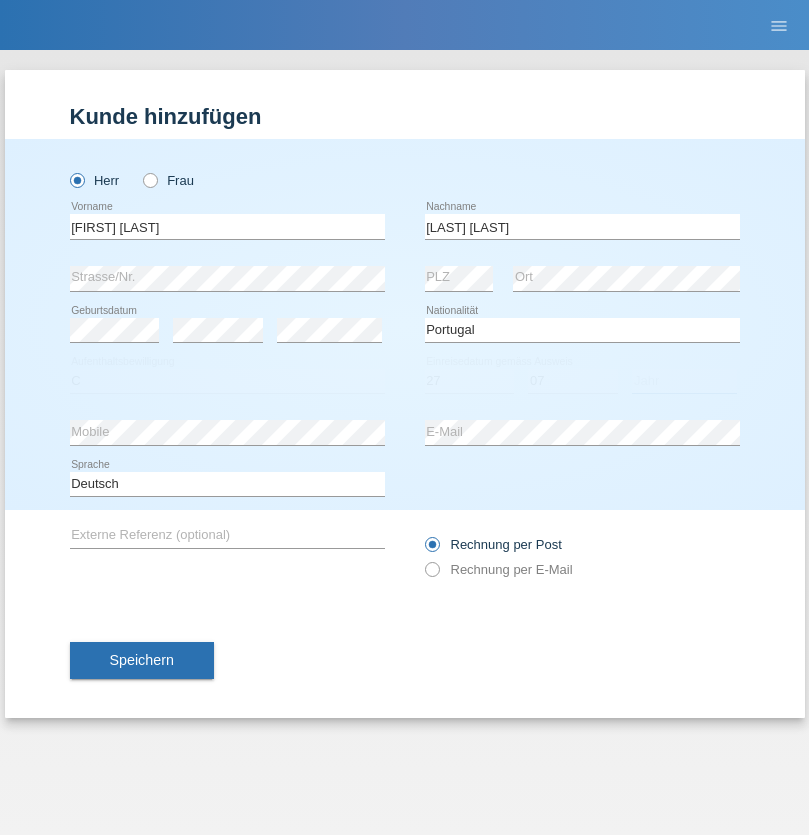 select on "2021" 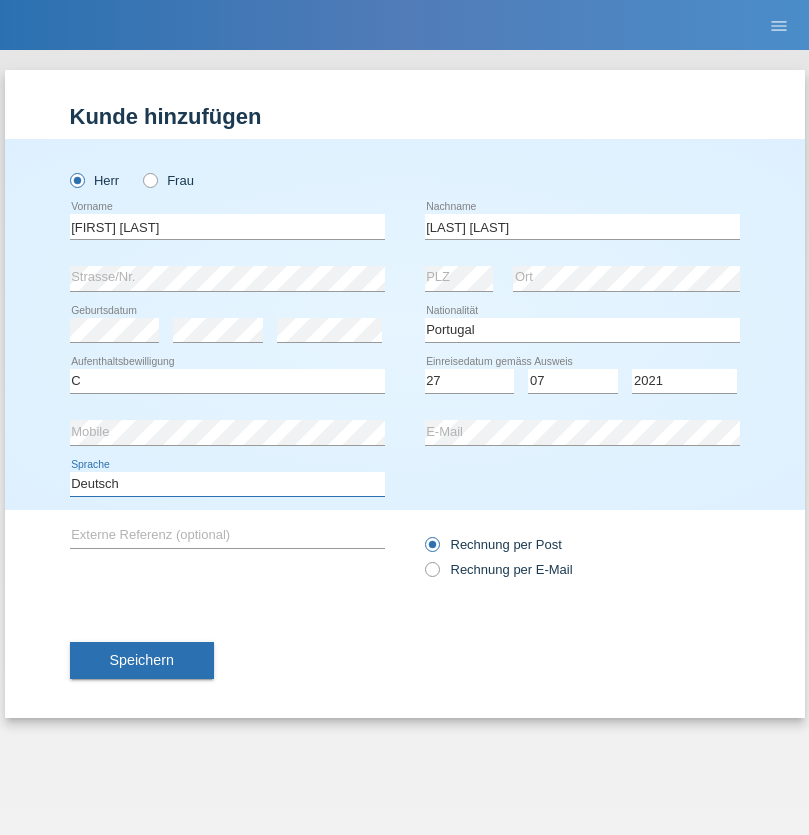 select on "en" 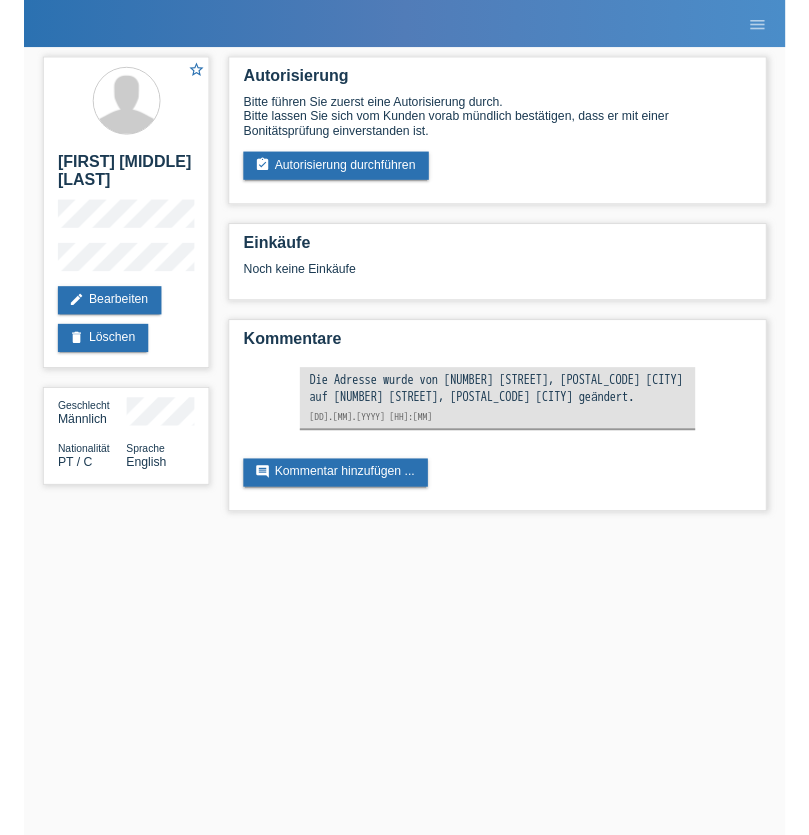scroll, scrollTop: 0, scrollLeft: 0, axis: both 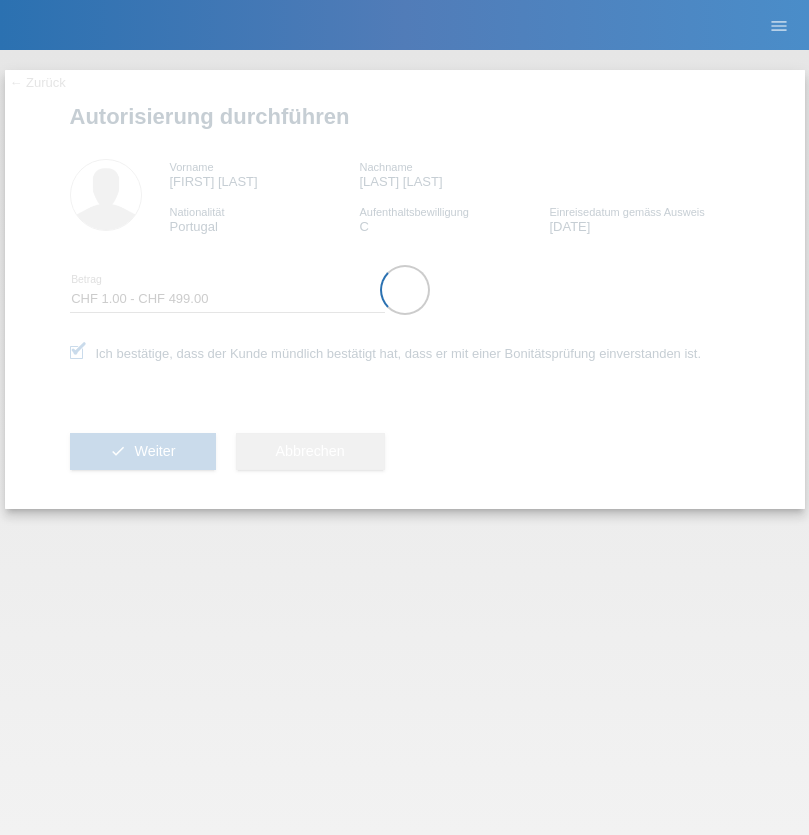 select on "1" 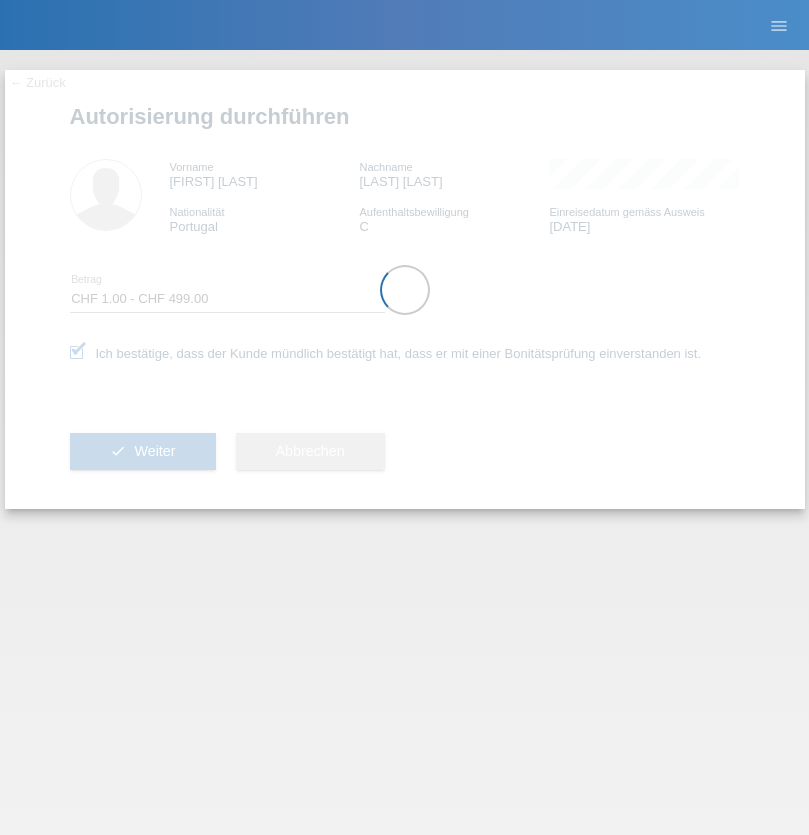 scroll, scrollTop: 0, scrollLeft: 0, axis: both 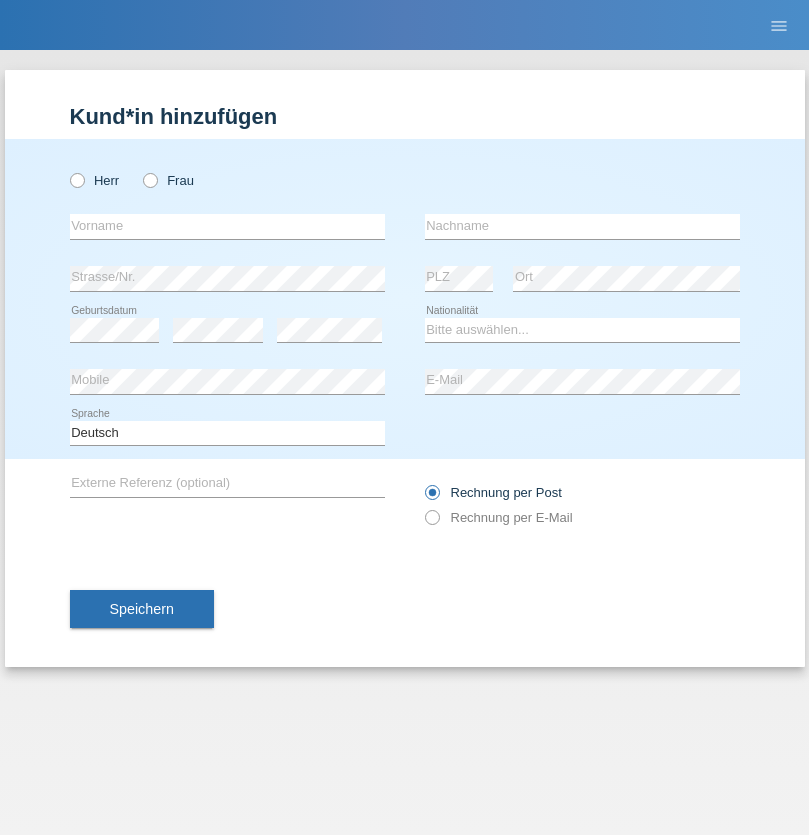 radio on "true" 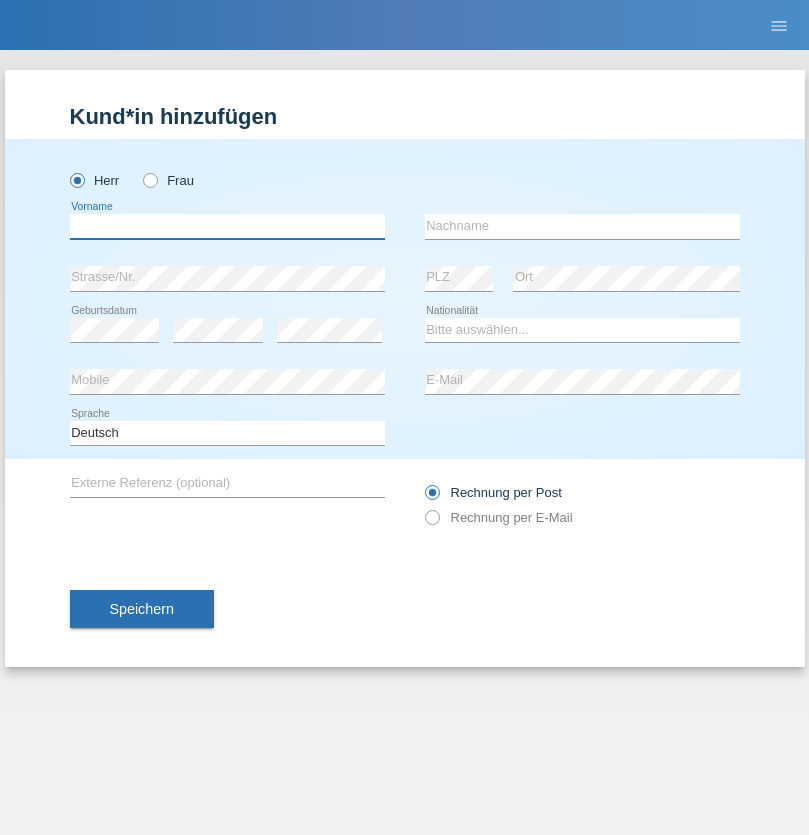 click at bounding box center [227, 226] 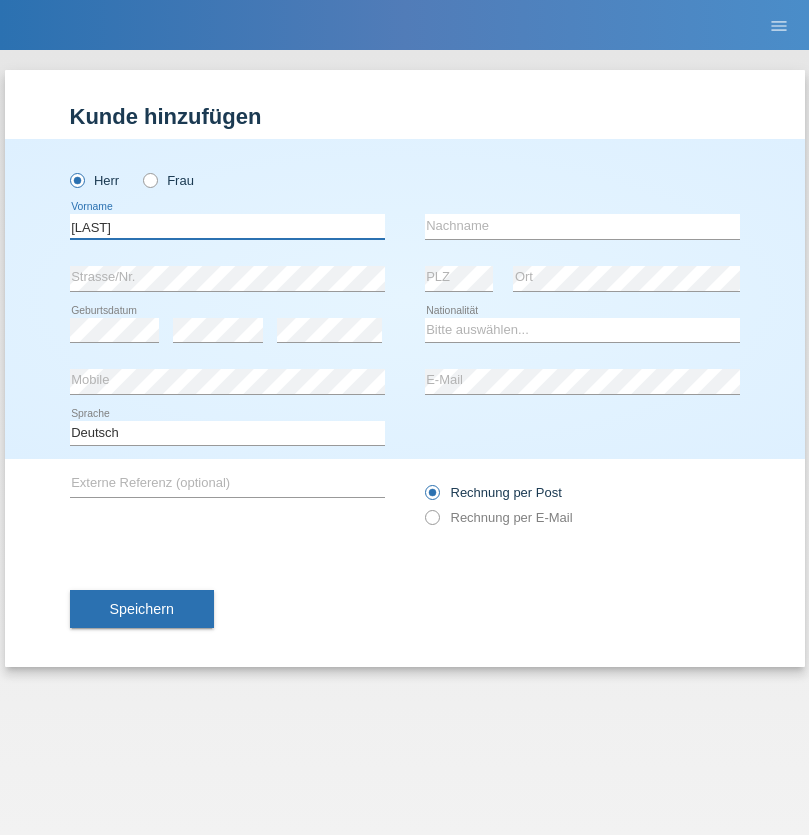 type on "Thivagaran" 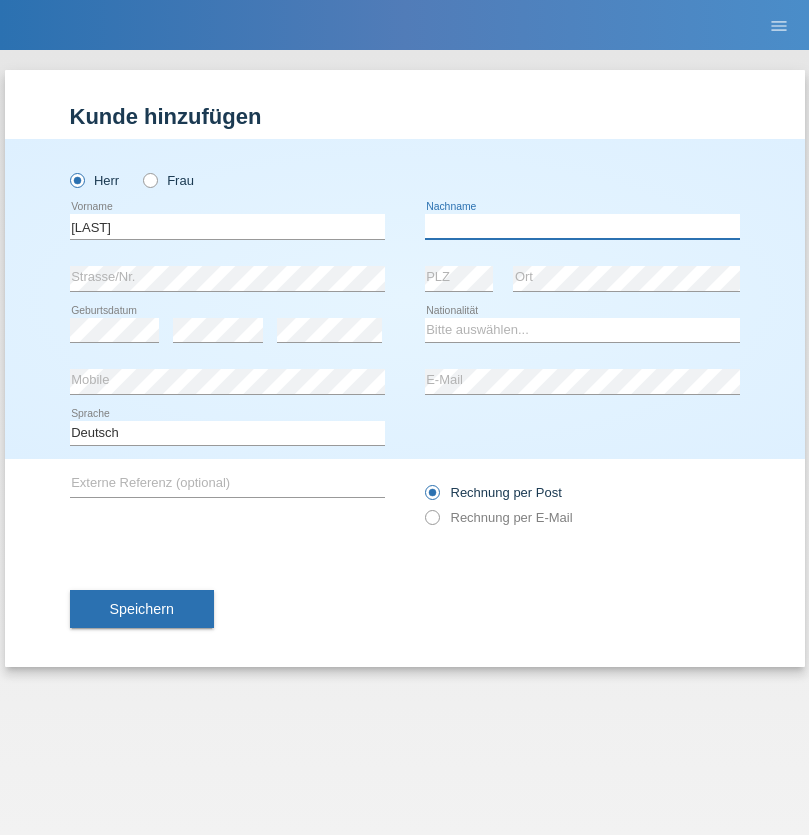click at bounding box center [582, 226] 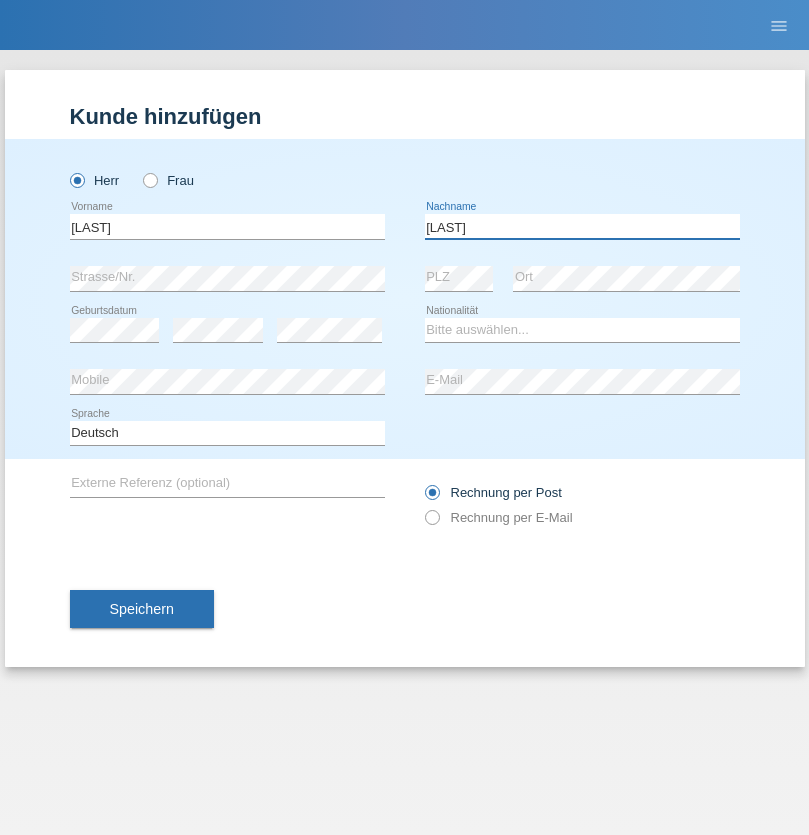 type on "Selvanayagam" 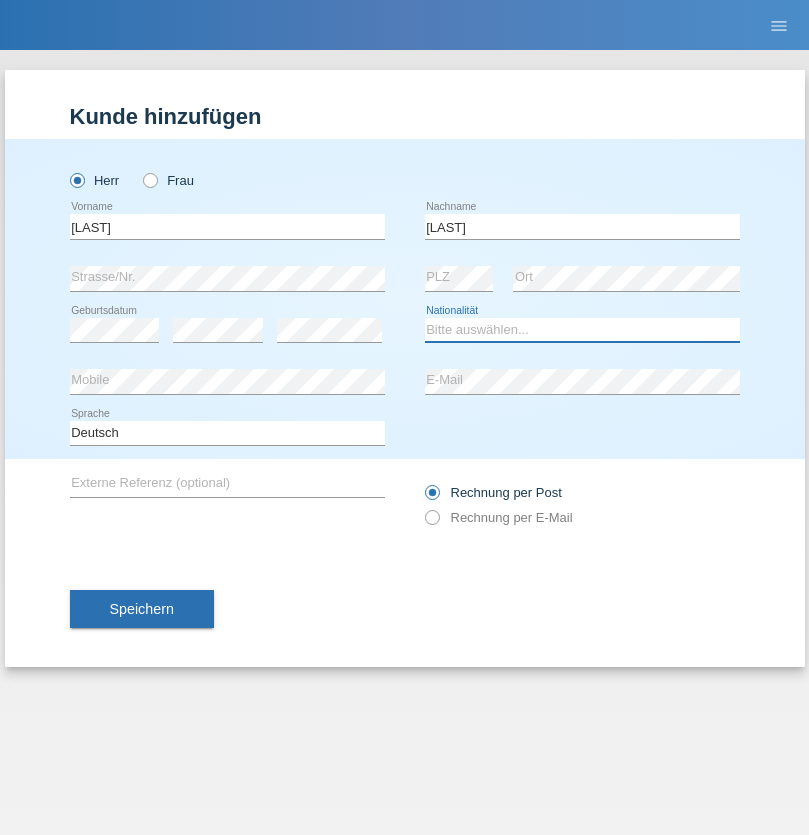 select on "LK" 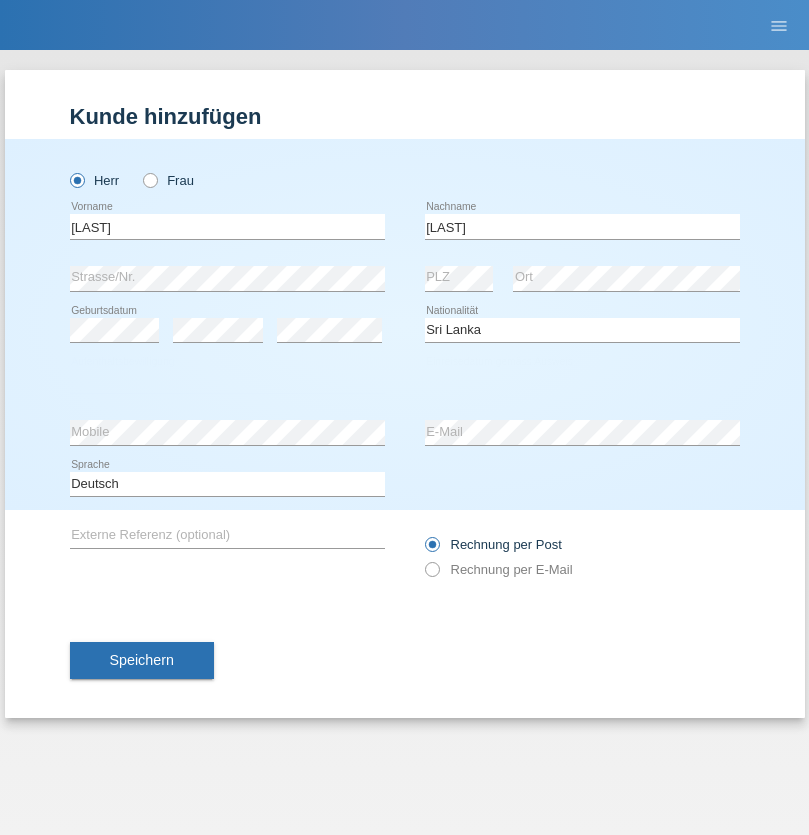 select on "C" 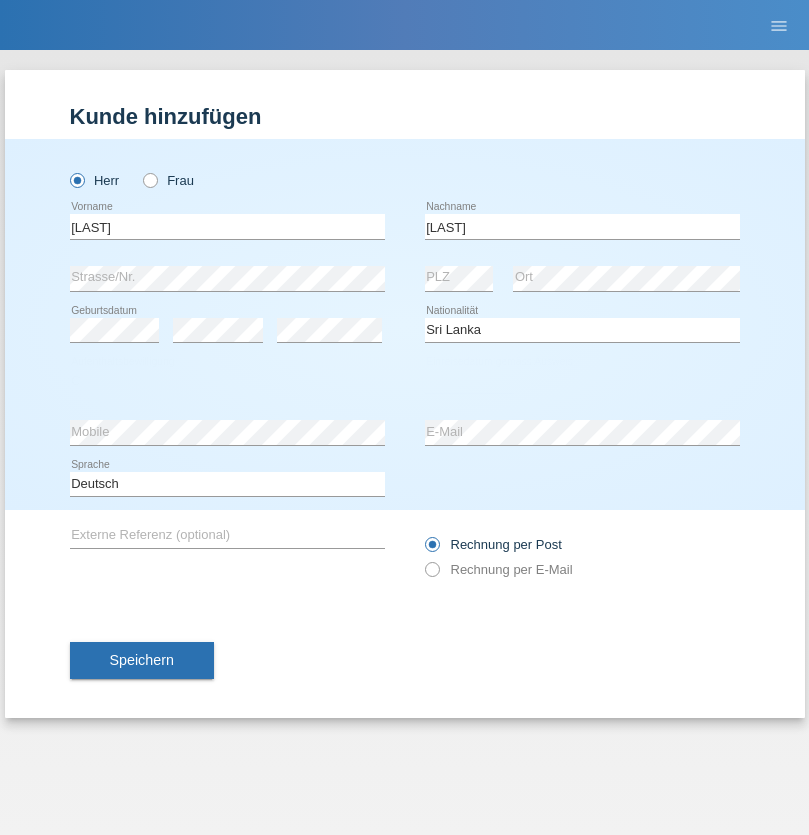 select on "23" 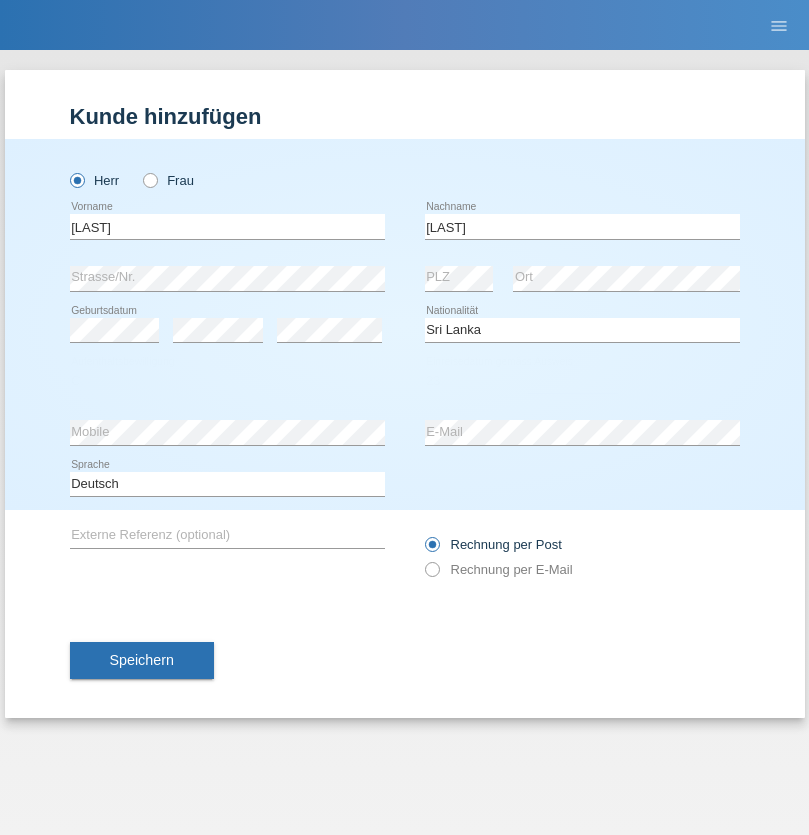 select on "03" 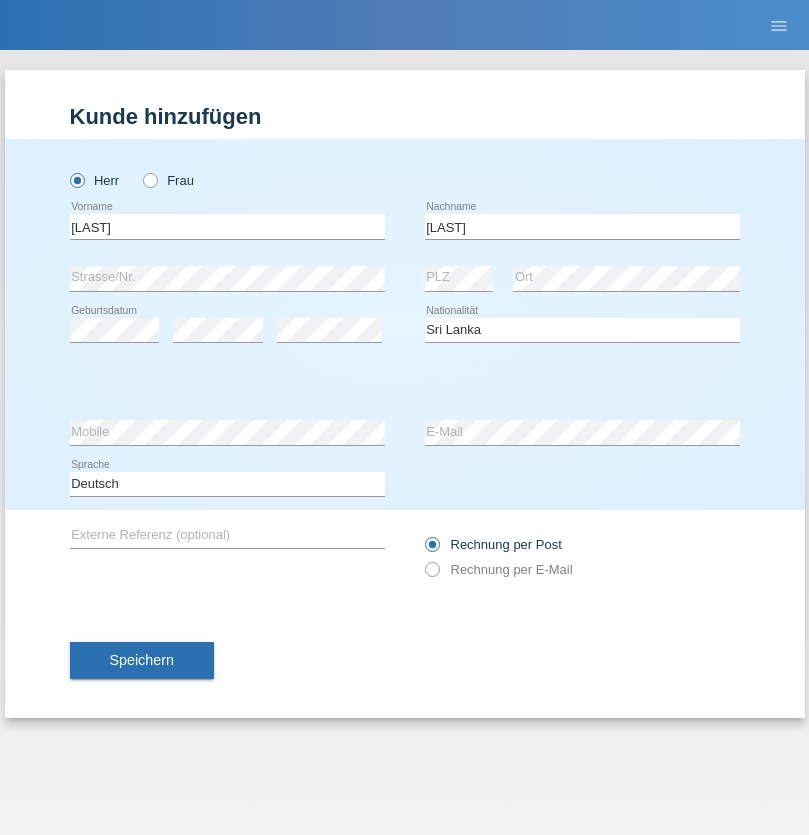 select on "2021" 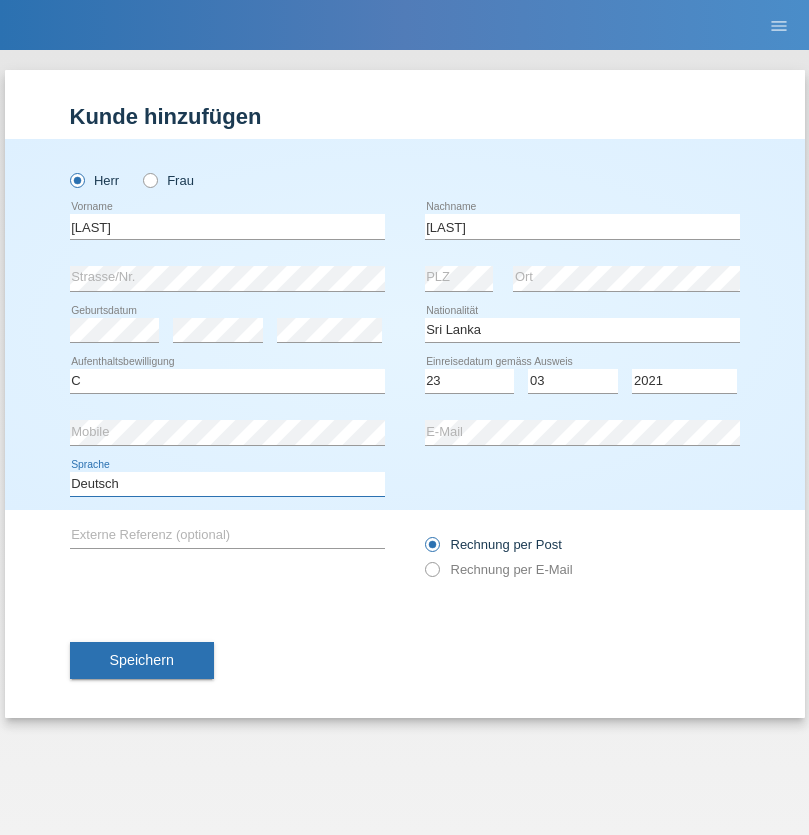 select on "en" 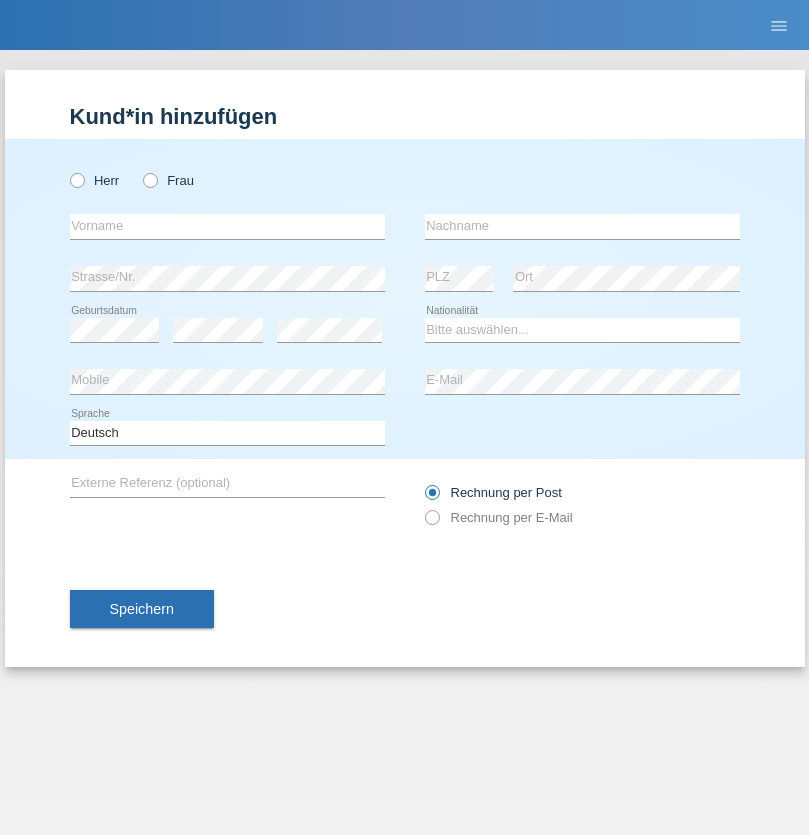 scroll, scrollTop: 0, scrollLeft: 0, axis: both 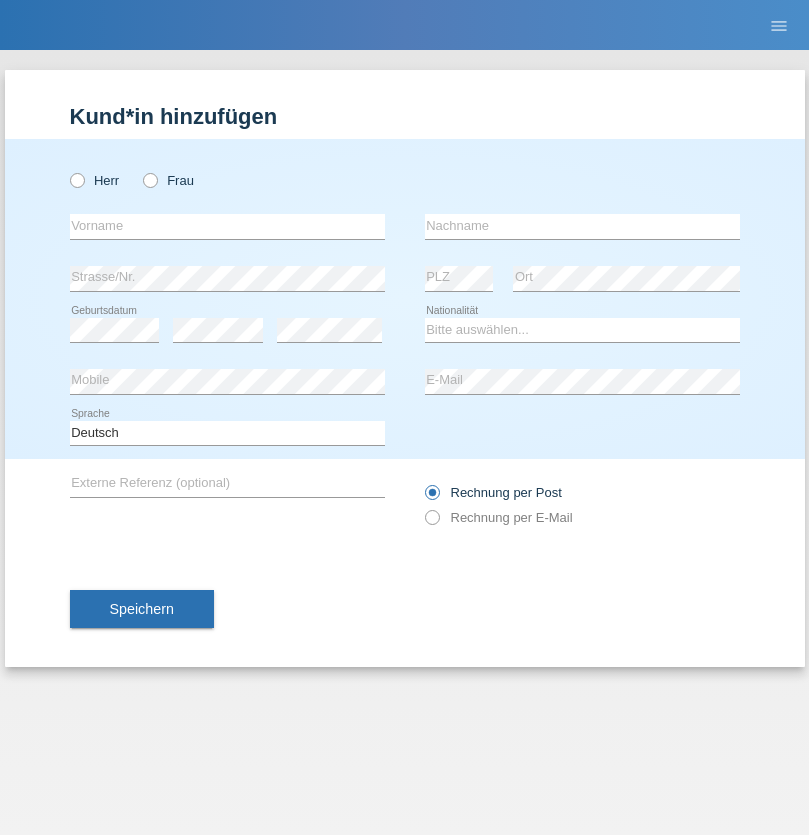 radio on "true" 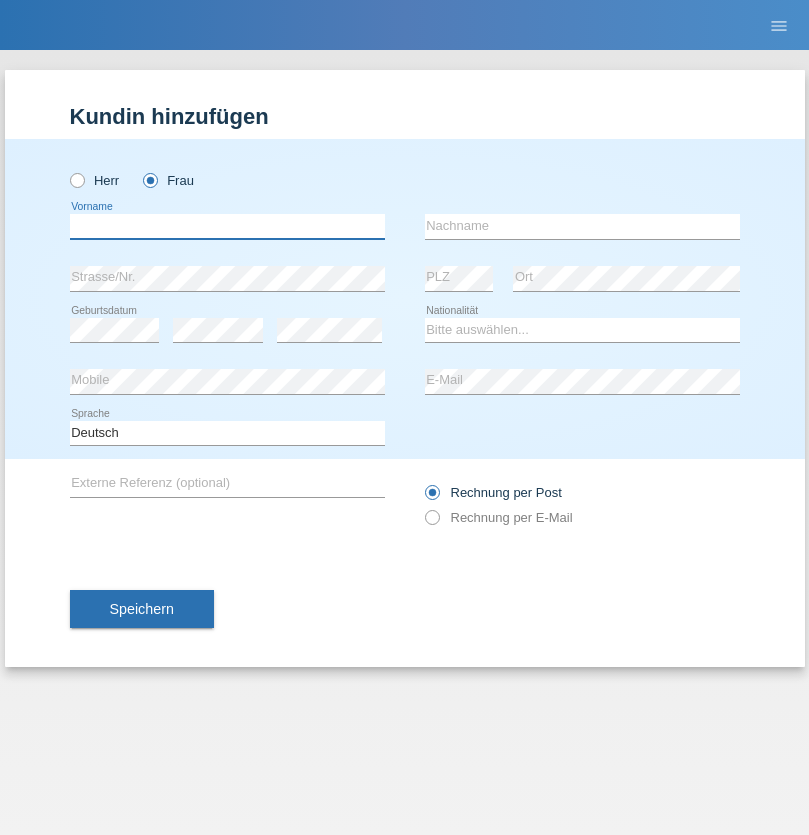 click at bounding box center (227, 226) 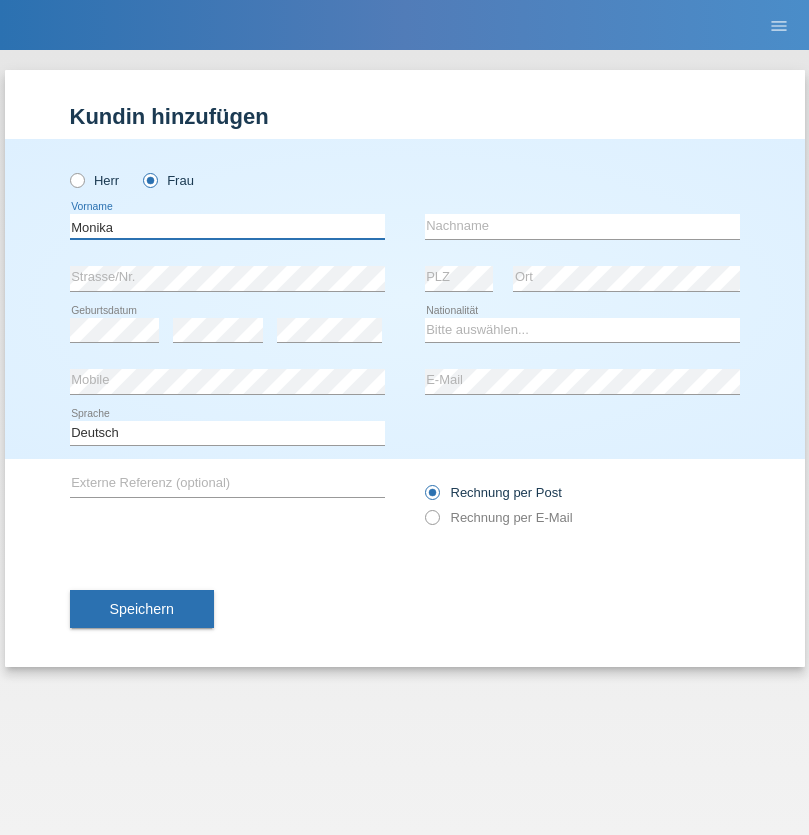 type on "Monika" 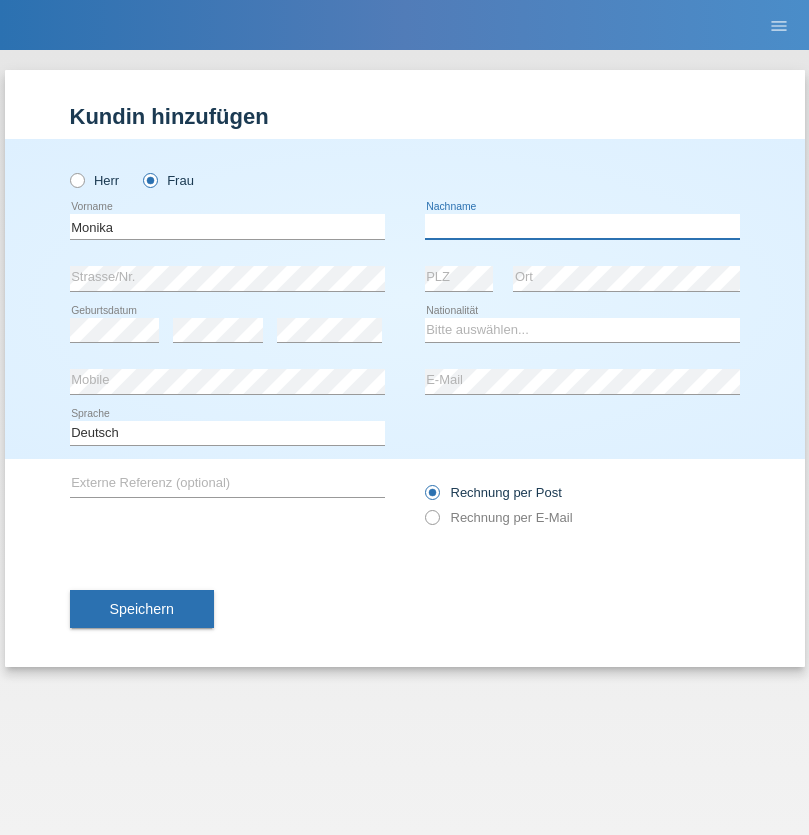 click at bounding box center (582, 226) 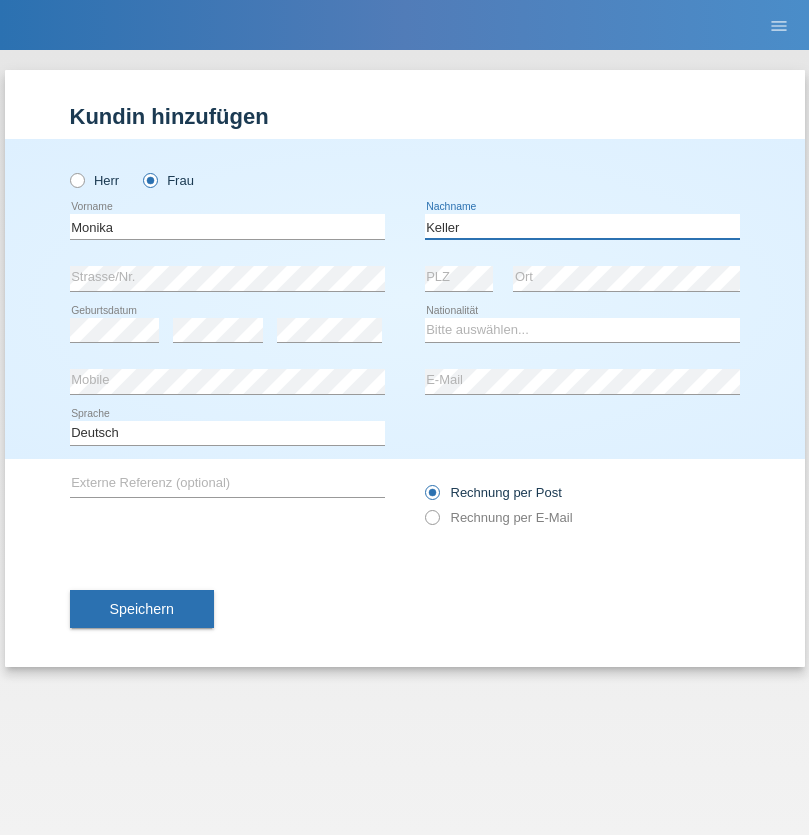 type on "Keller" 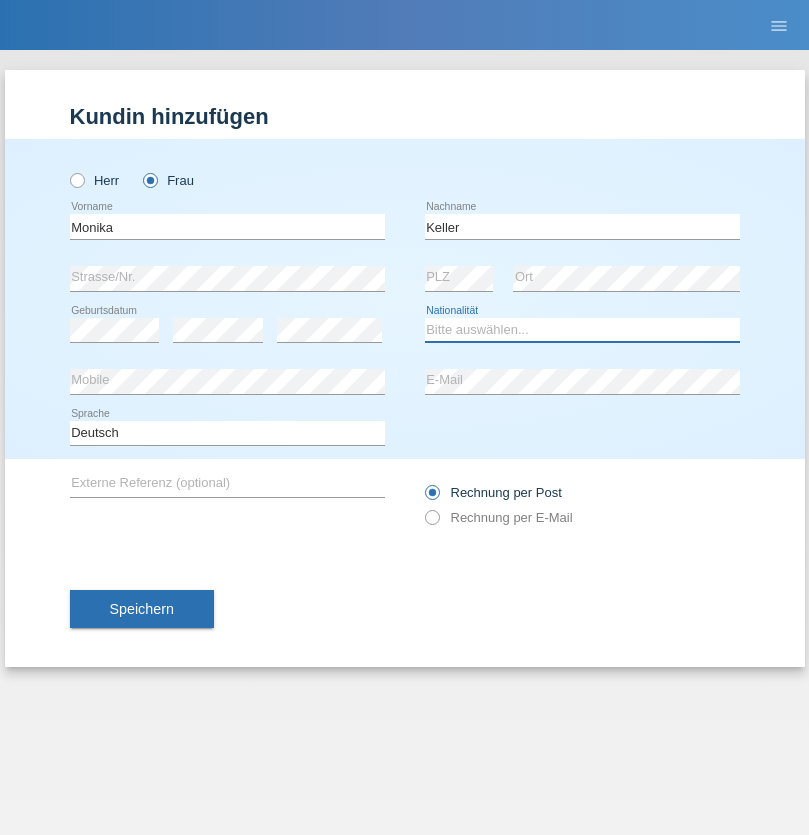 select on "CH" 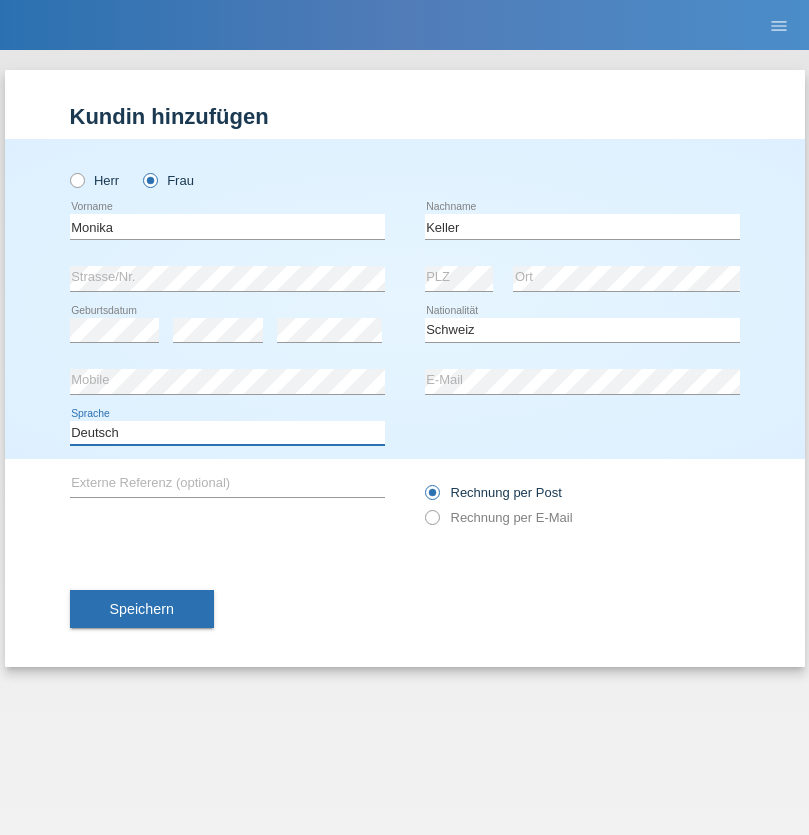 select on "en" 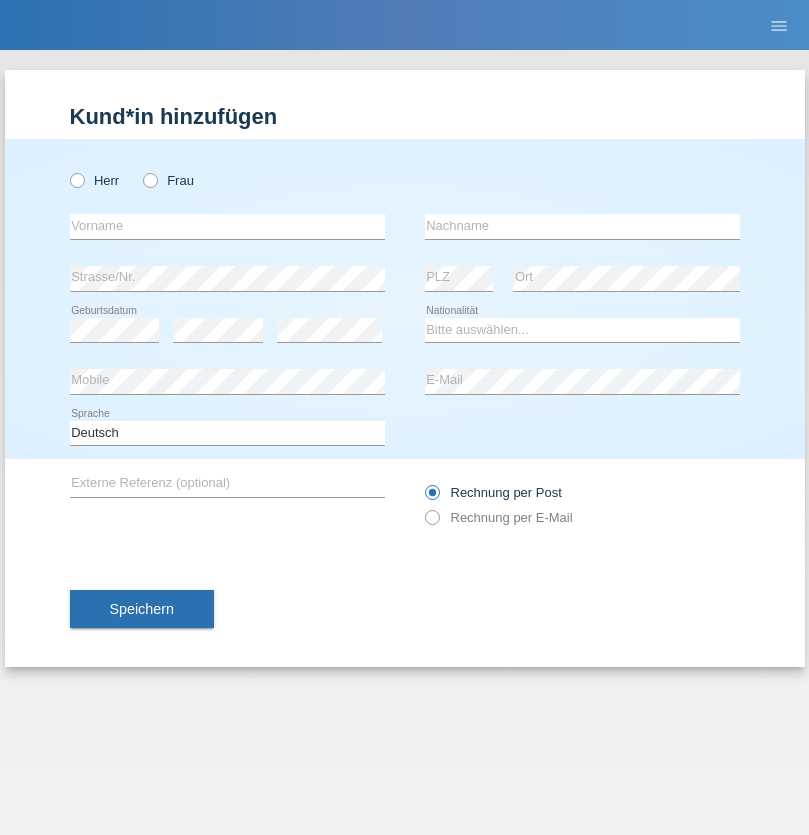 scroll, scrollTop: 0, scrollLeft: 0, axis: both 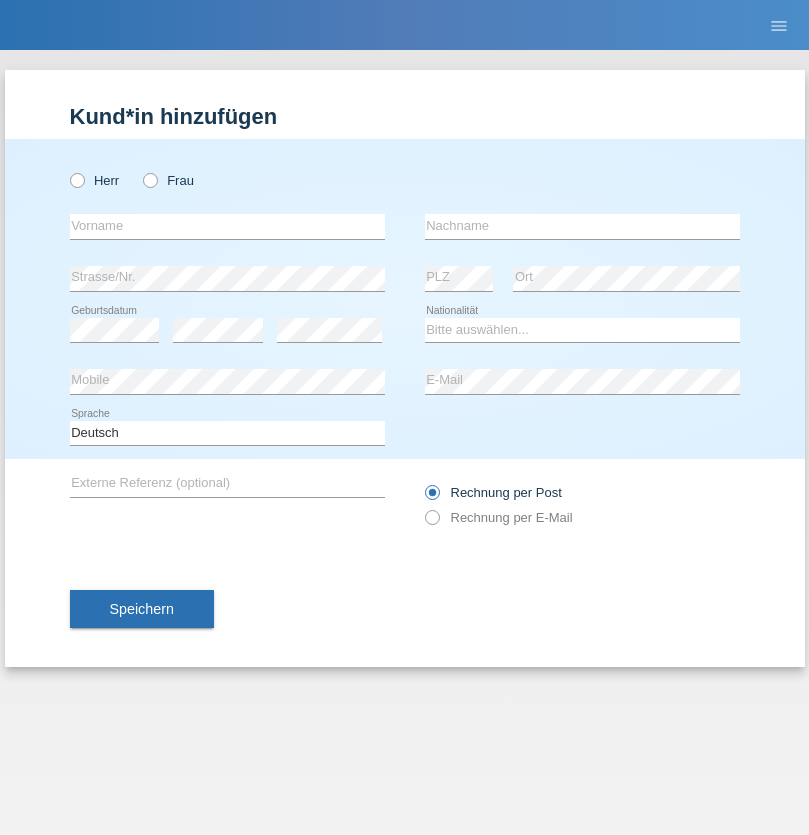 radio on "true" 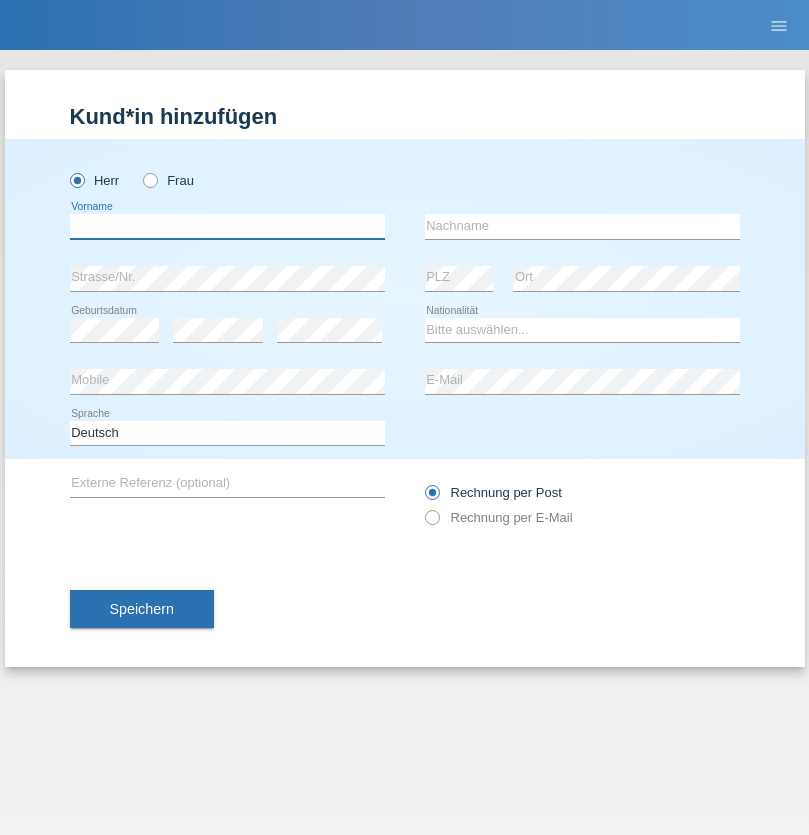 click at bounding box center [227, 226] 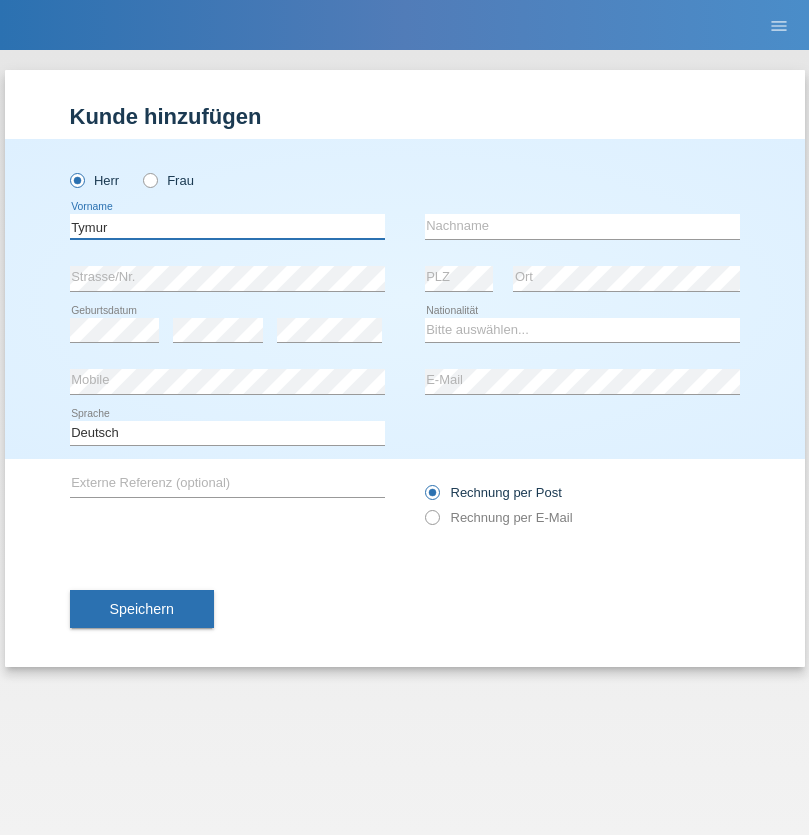 type on "Tymur" 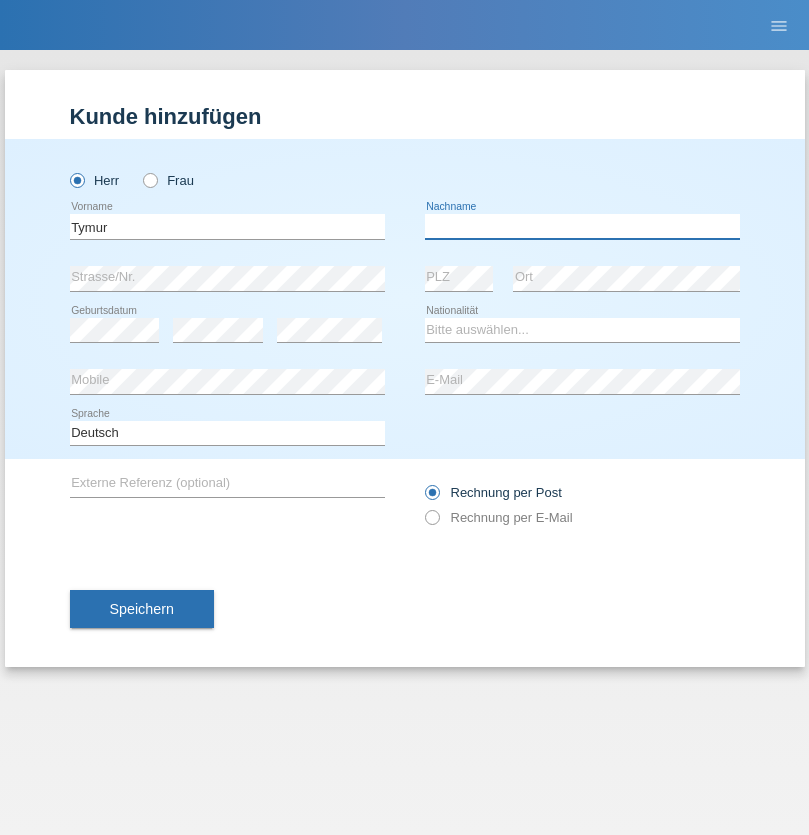 click at bounding box center [582, 226] 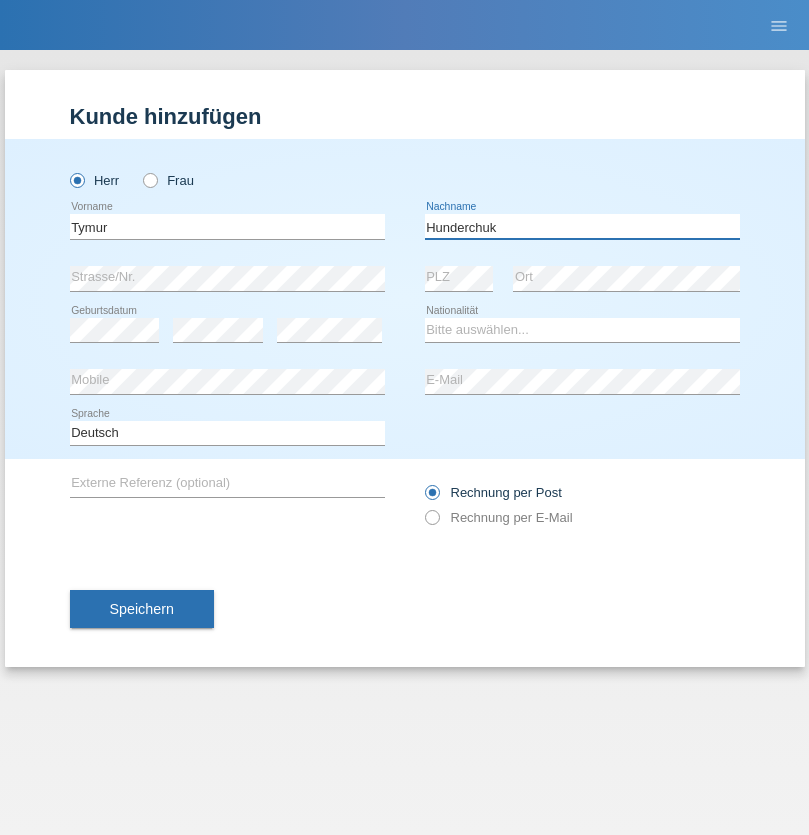 type on "Hunderchuk" 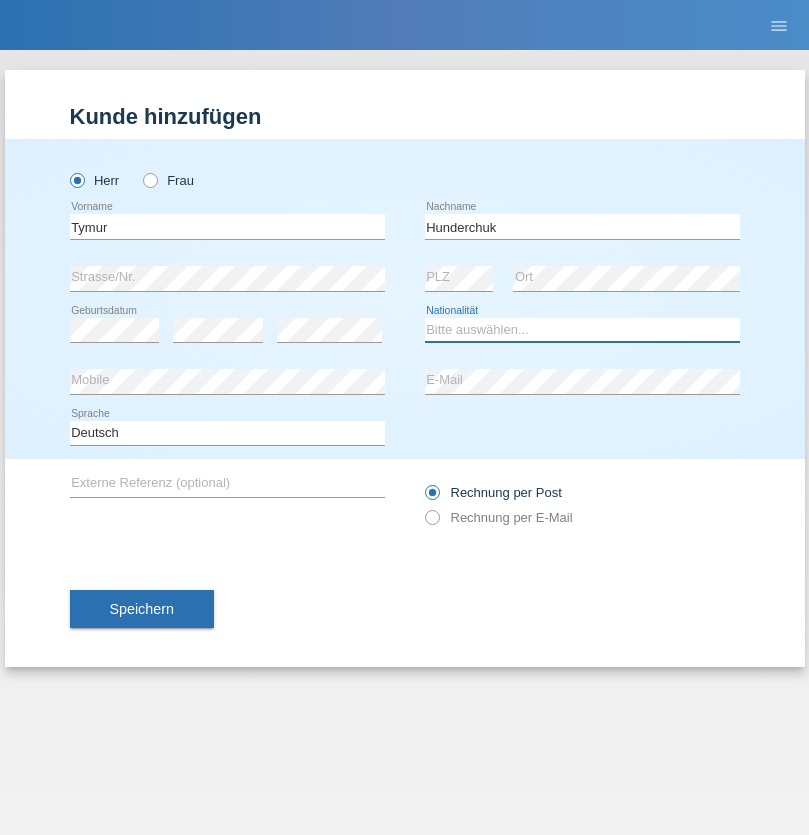 select on "UA" 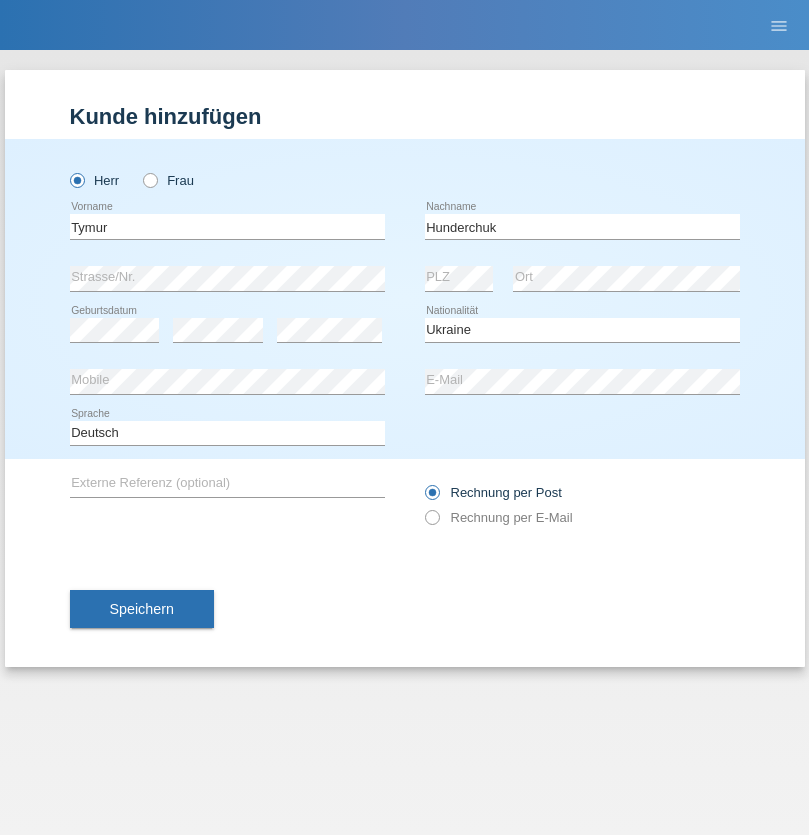 select on "C" 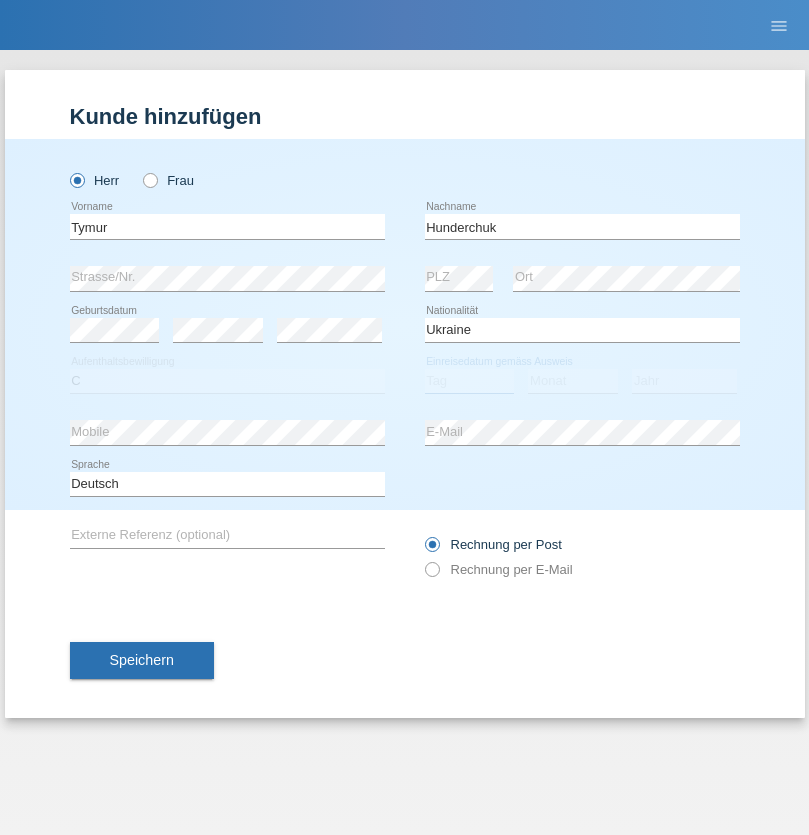 select on "20" 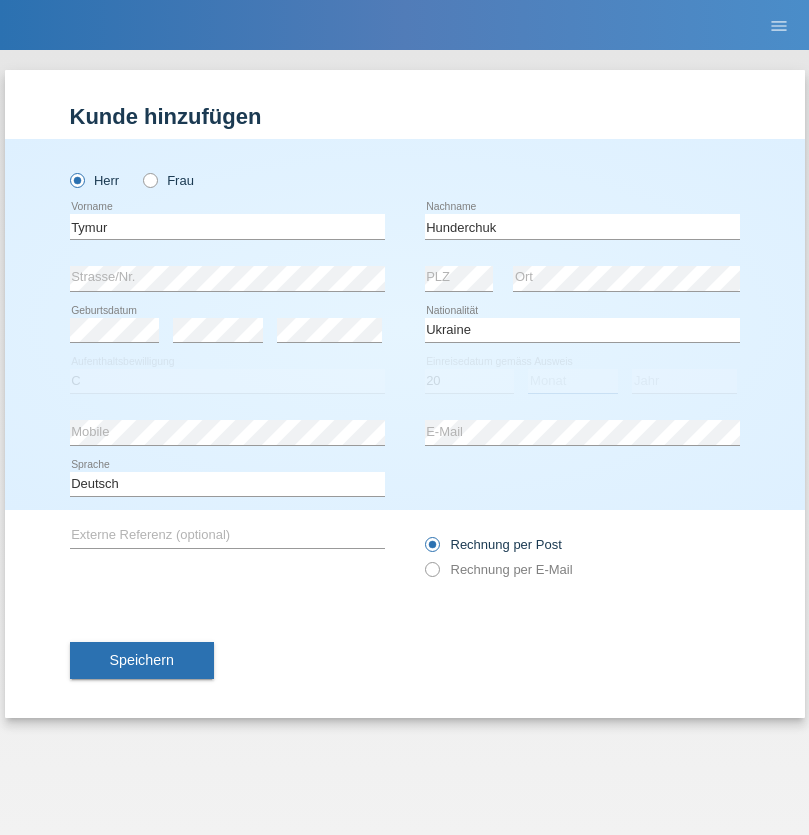 select on "08" 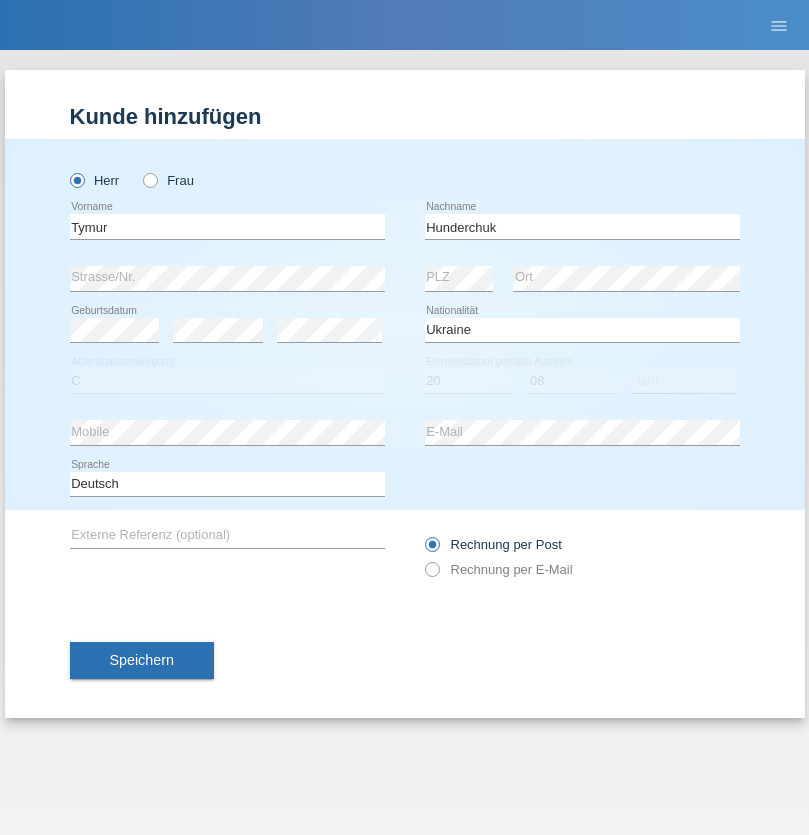 select on "2021" 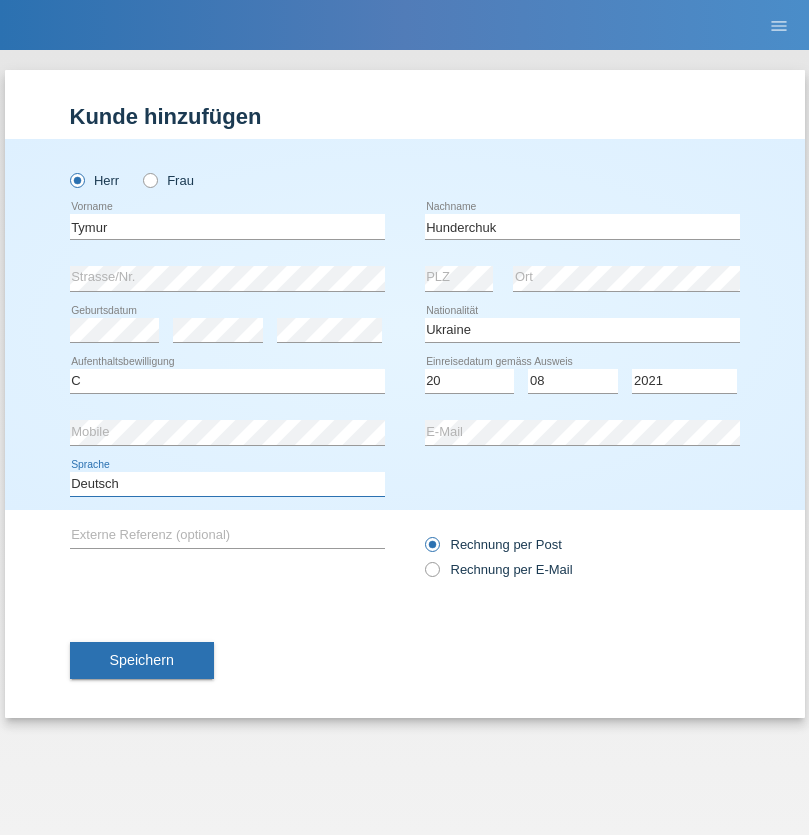 select on "en" 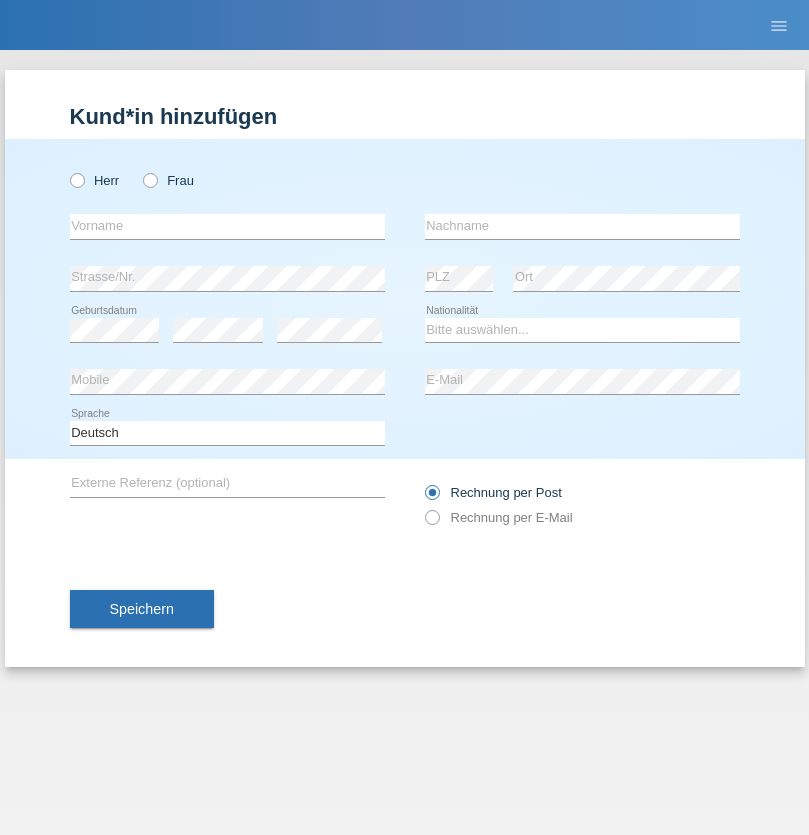 scroll, scrollTop: 0, scrollLeft: 0, axis: both 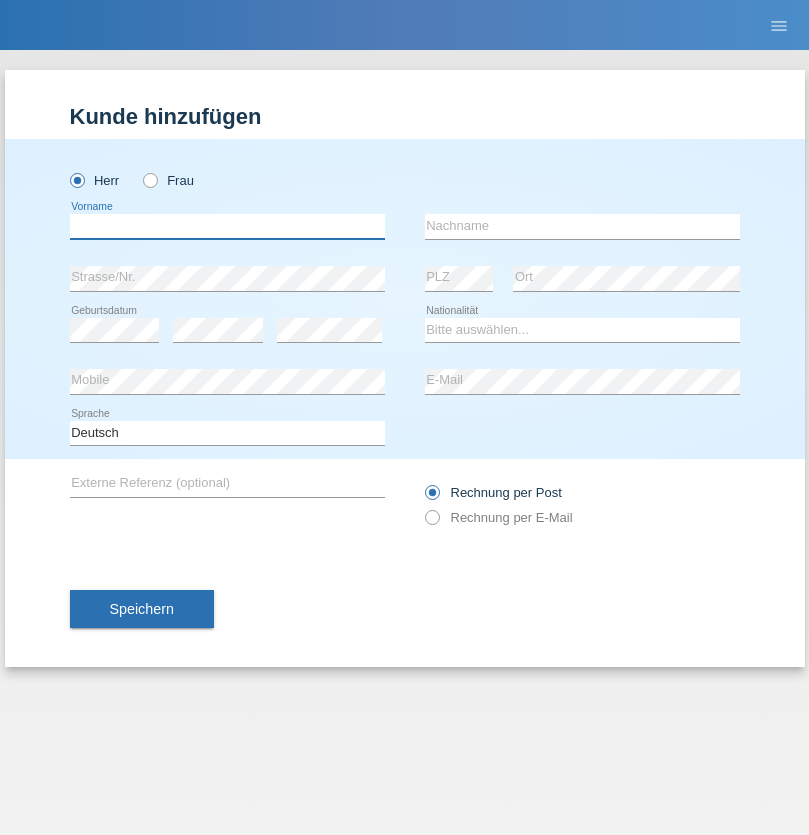 click at bounding box center [227, 226] 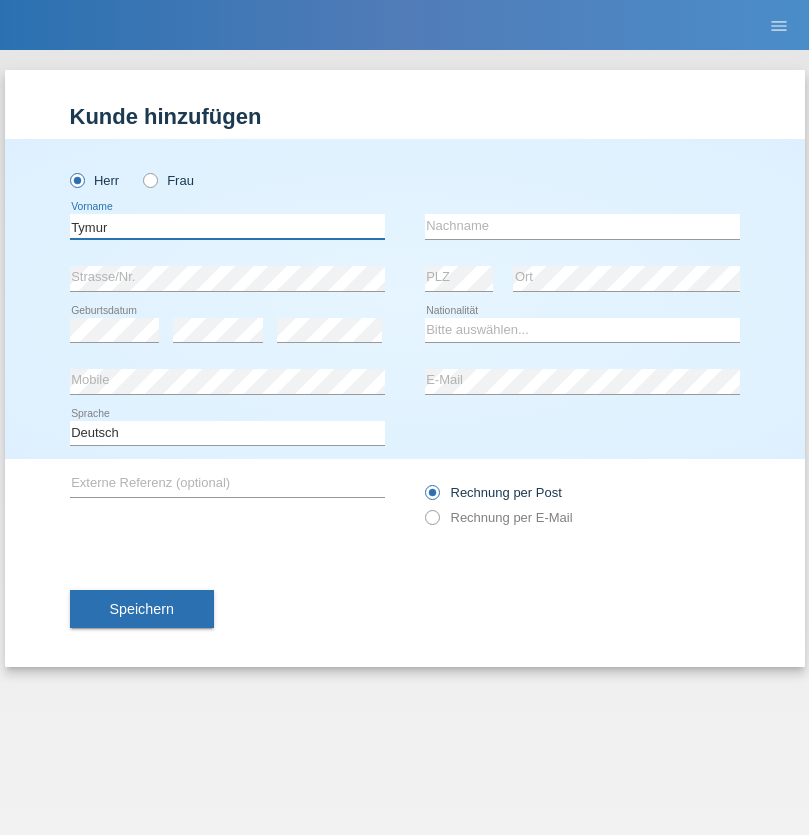 type on "Tymur" 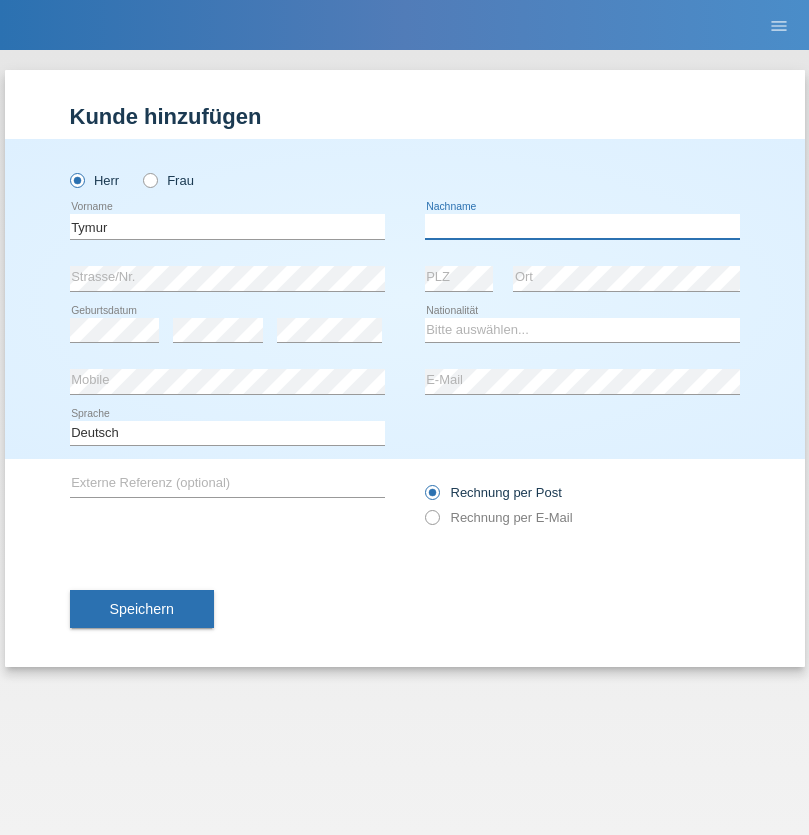click at bounding box center (582, 226) 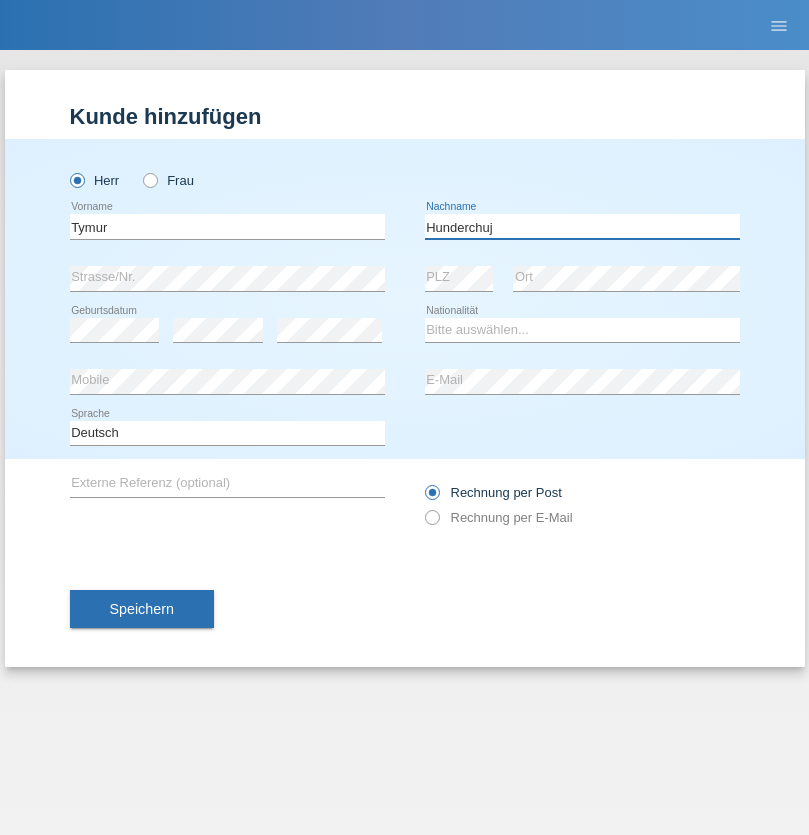 type on "Hunderchuj" 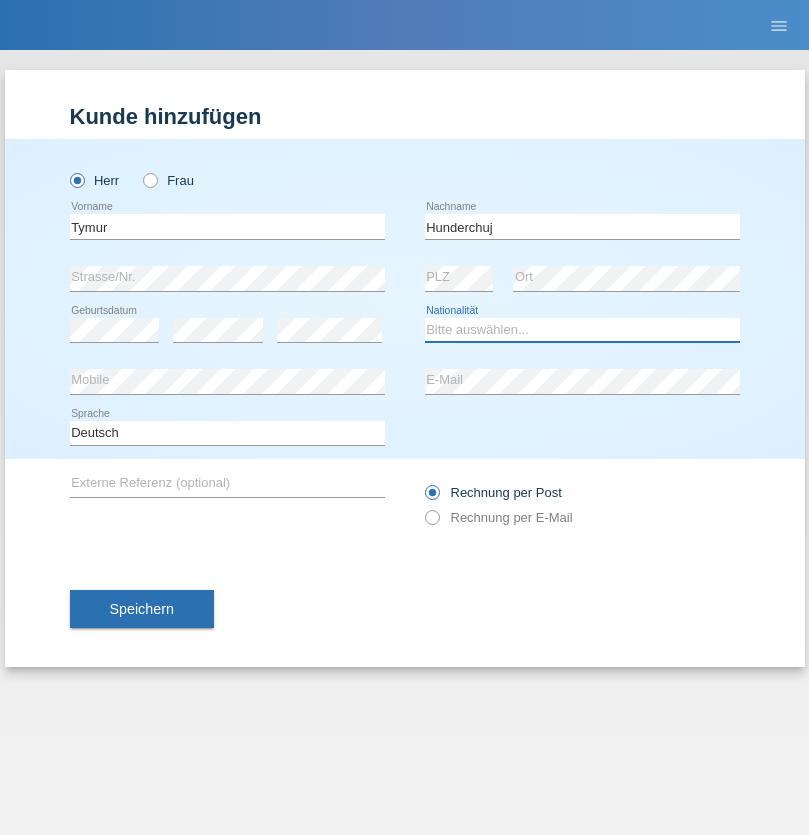 select on "UA" 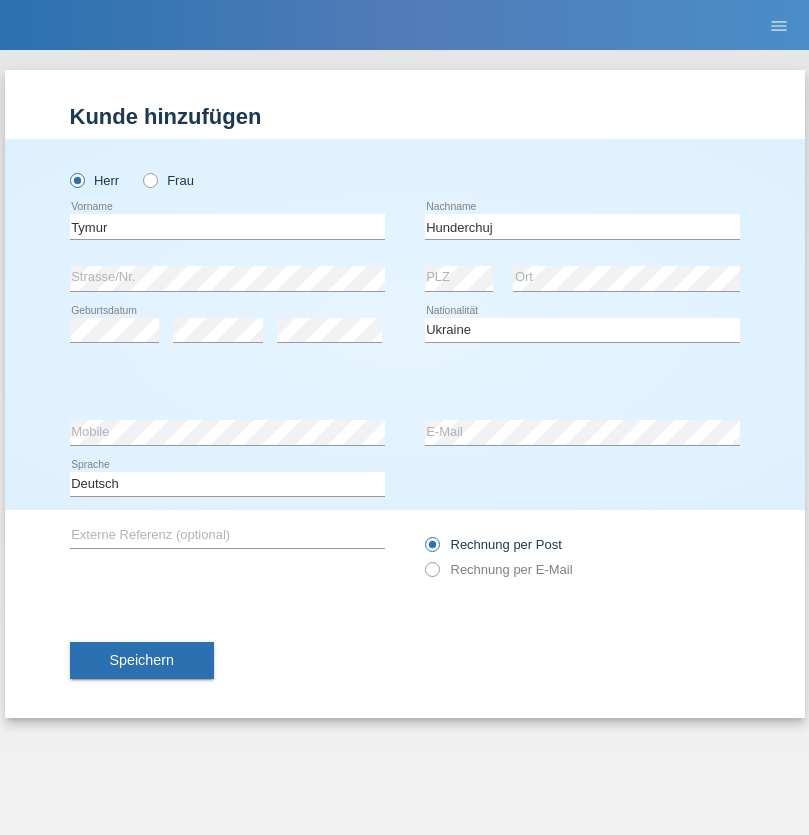 select on "C" 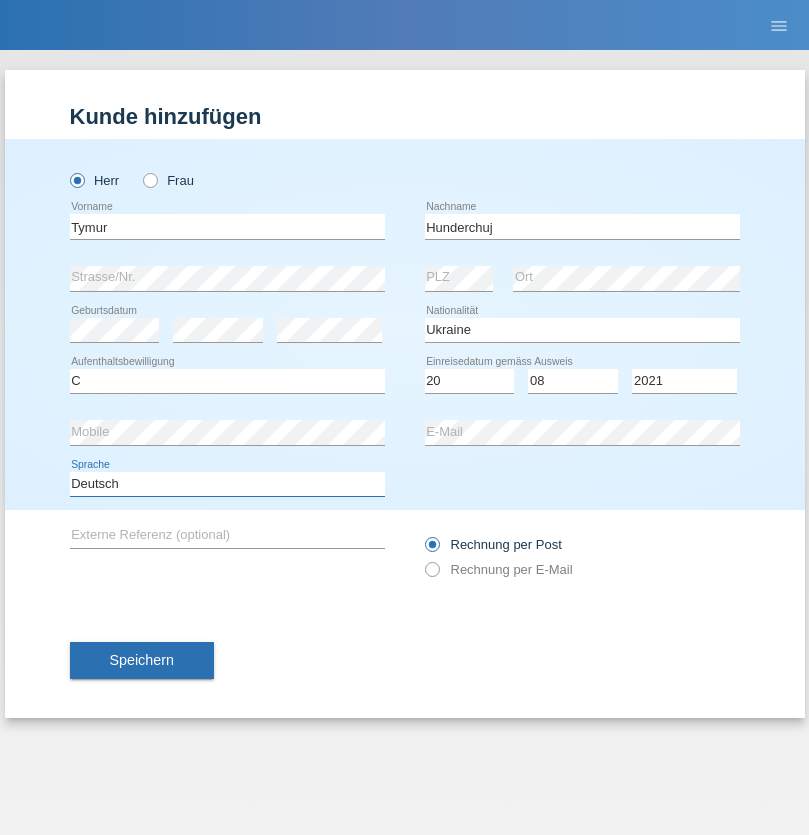 select on "en" 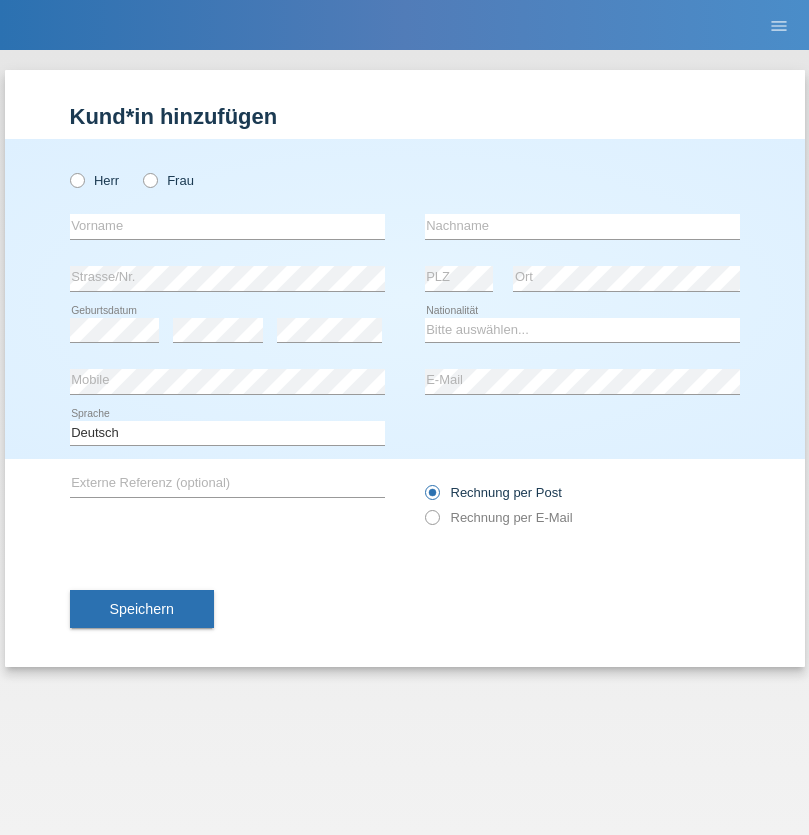 scroll, scrollTop: 0, scrollLeft: 0, axis: both 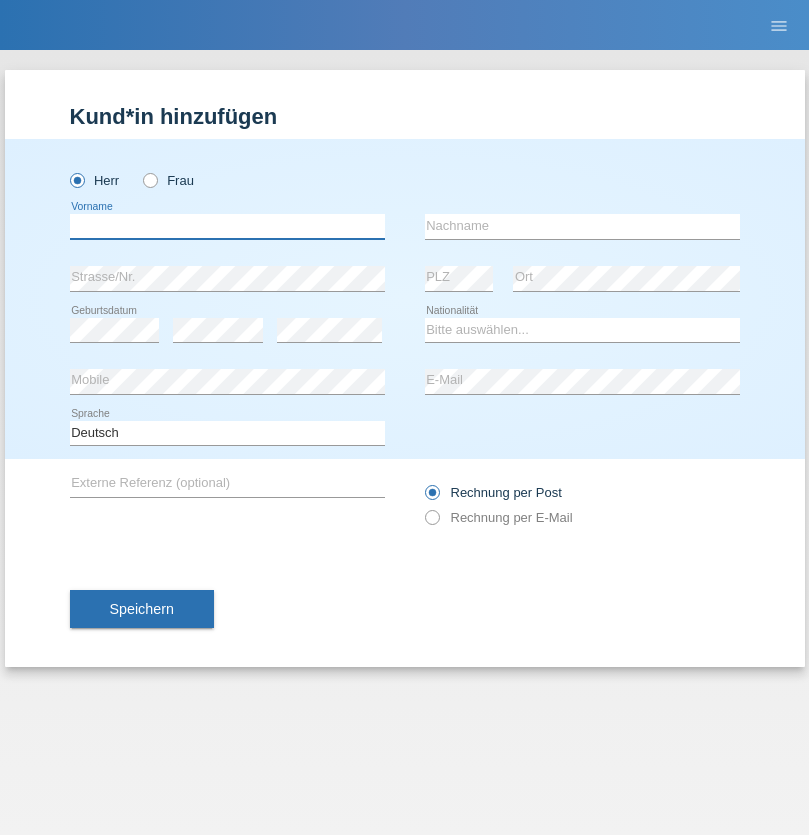 click at bounding box center [227, 226] 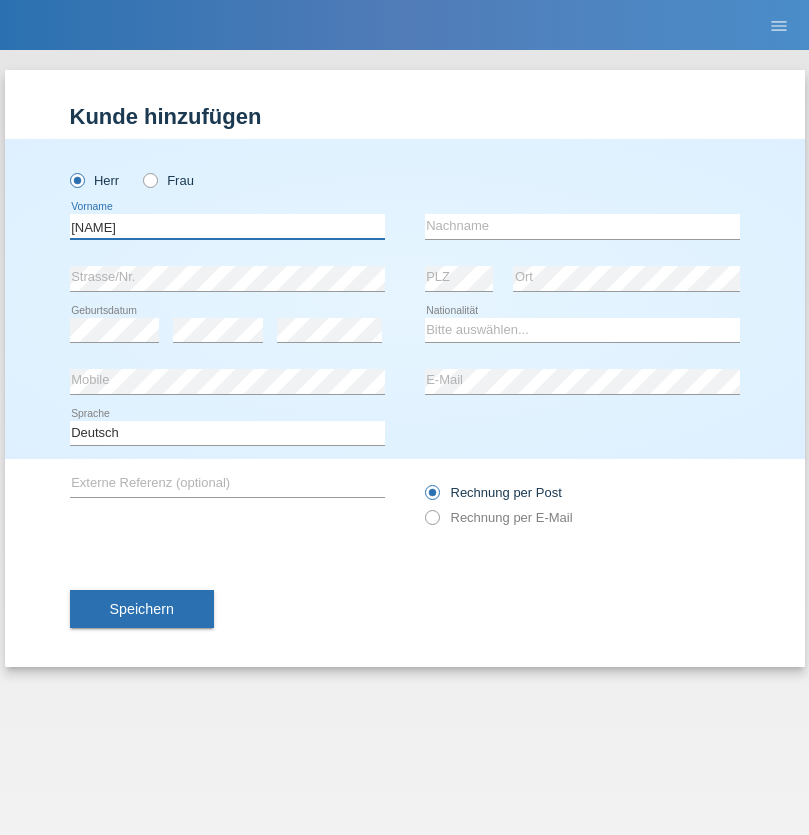 type on "Dominik" 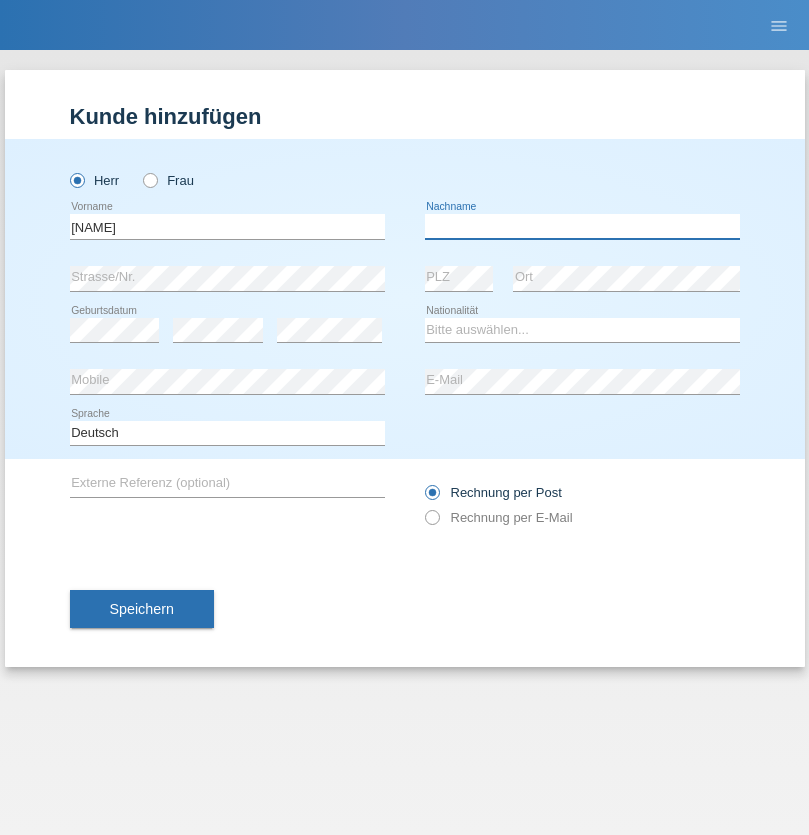 click at bounding box center (582, 226) 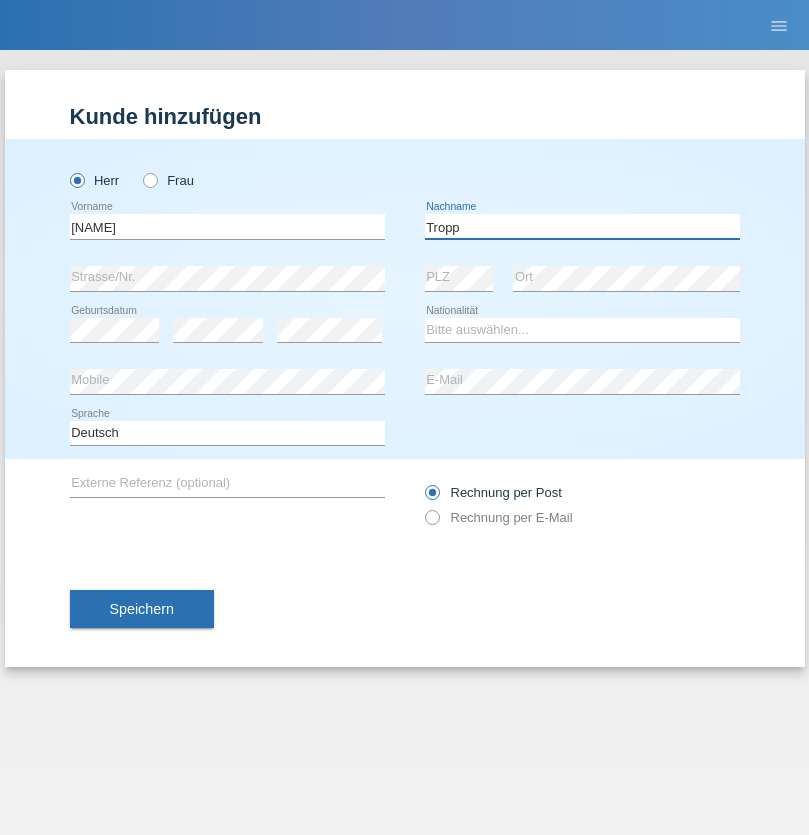 type on "Tropp" 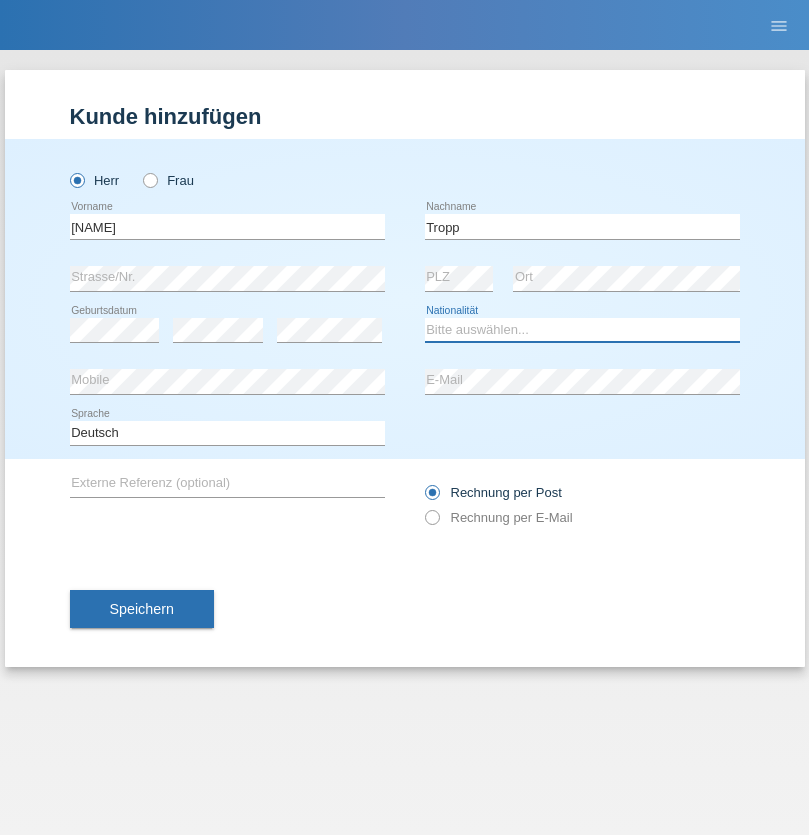 select on "SK" 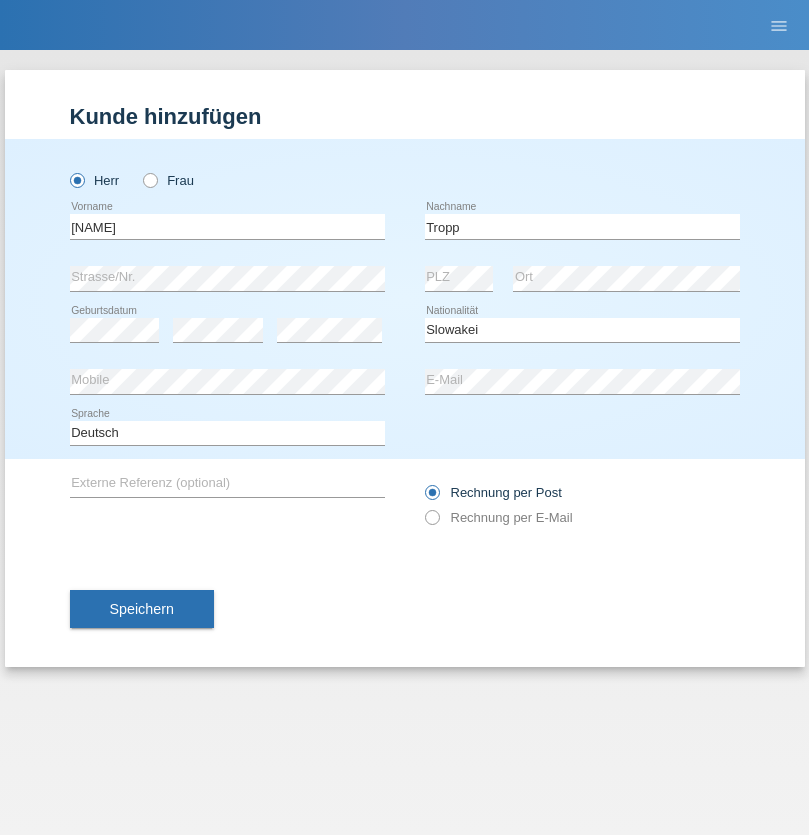 select on "C" 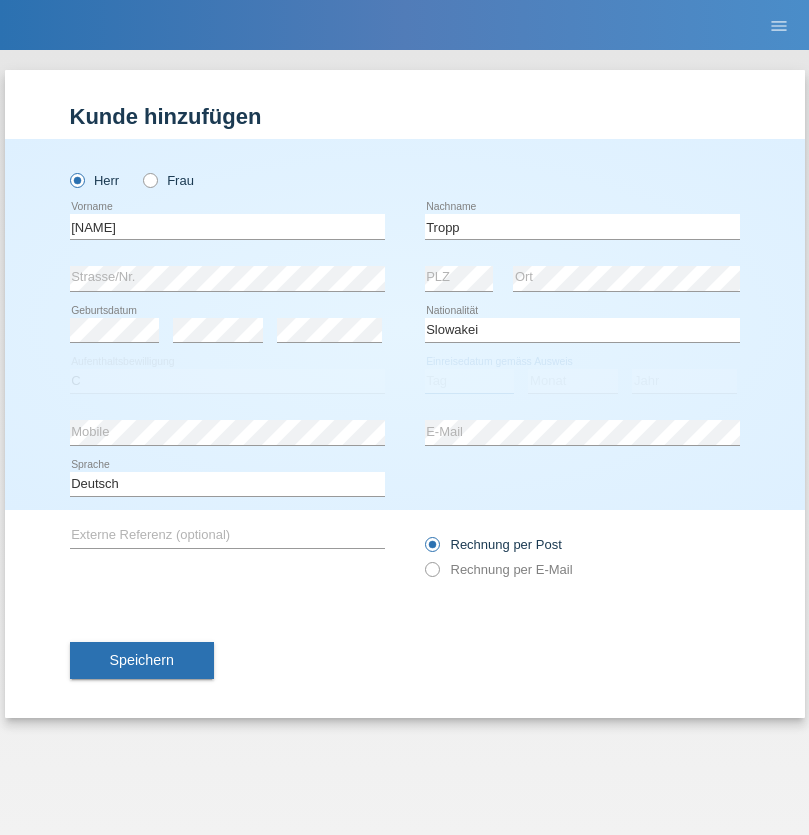 select on "08" 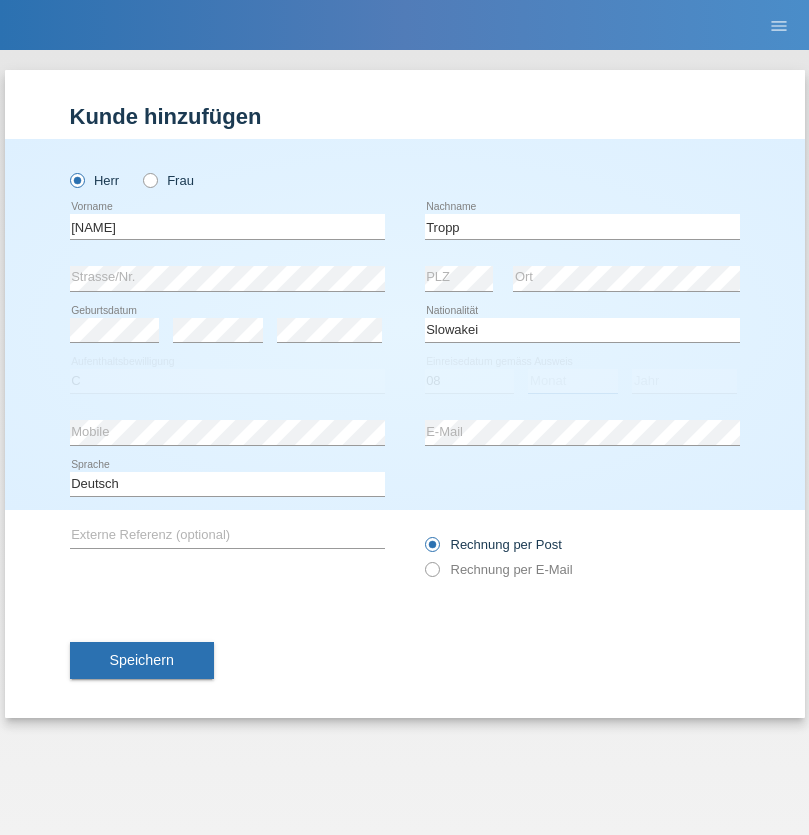 select on "08" 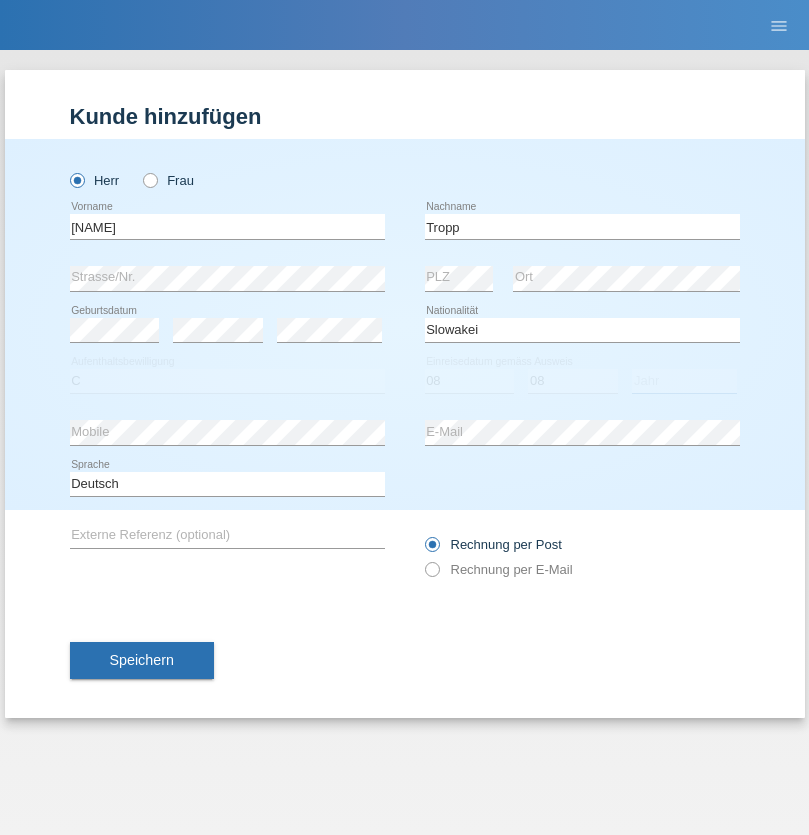 select on "2021" 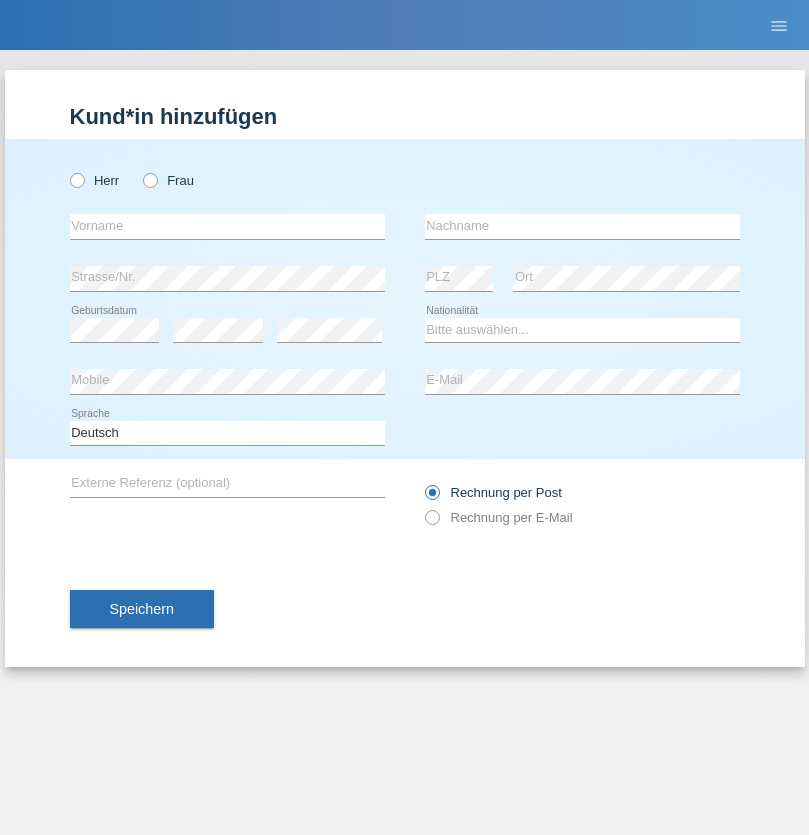 scroll, scrollTop: 0, scrollLeft: 0, axis: both 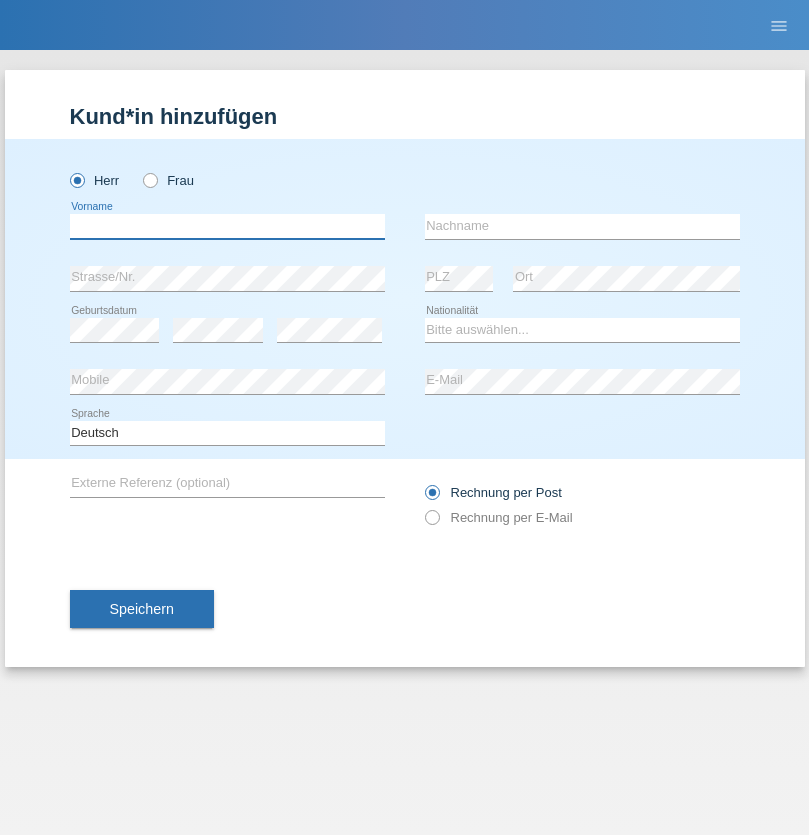 click at bounding box center (227, 226) 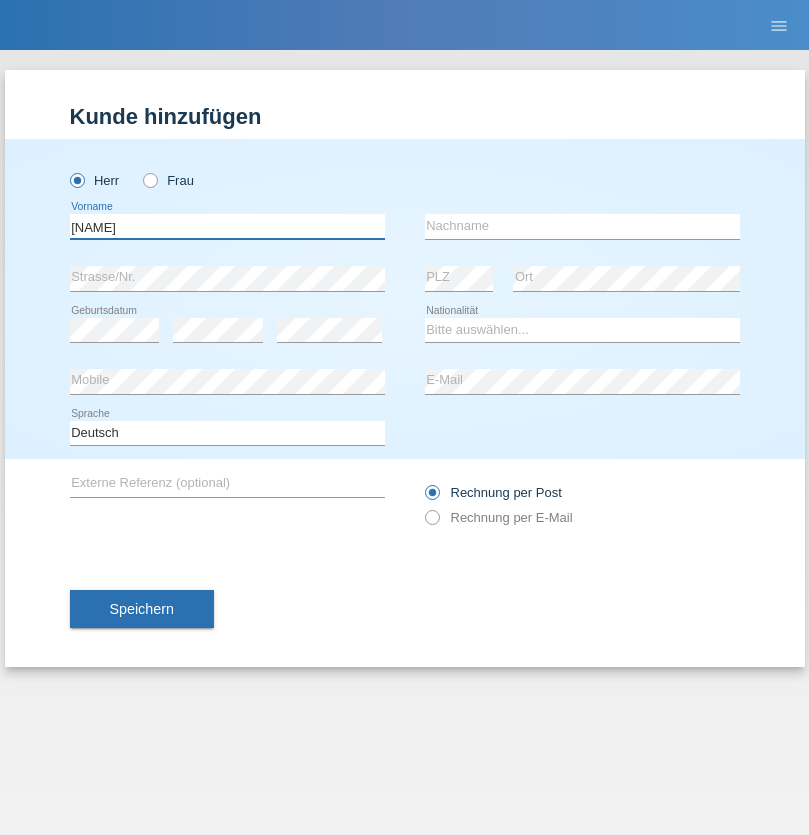 type on "Dirk" 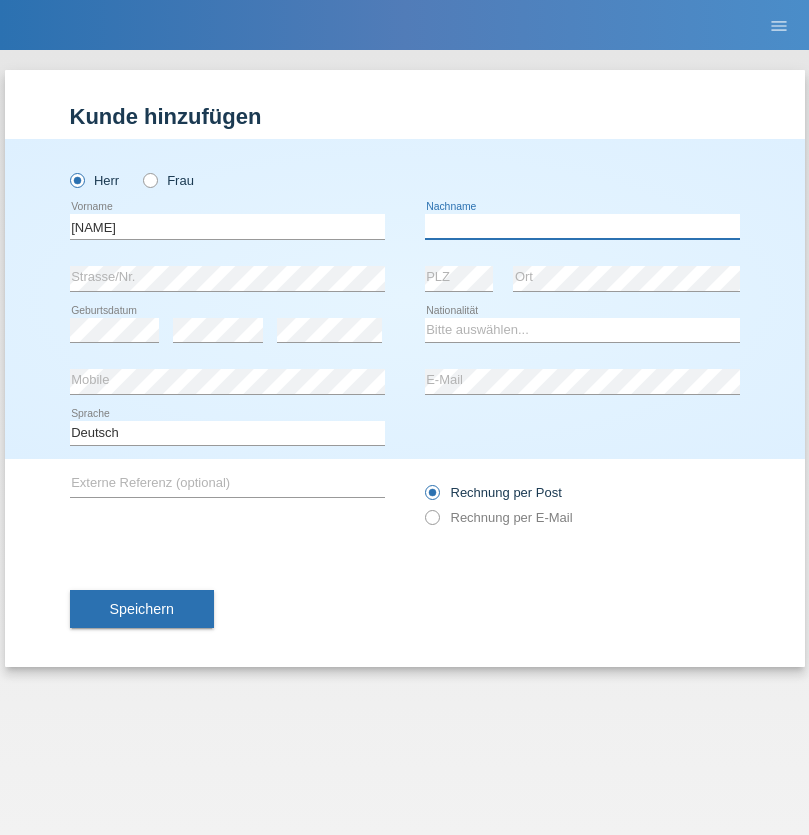 click at bounding box center [582, 226] 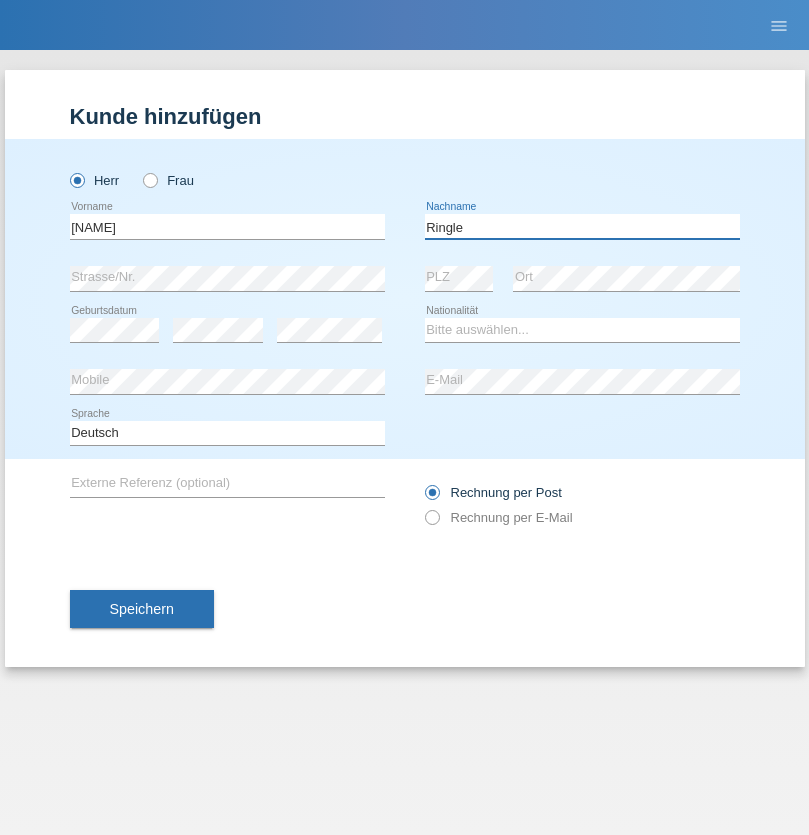 type on "Ringle" 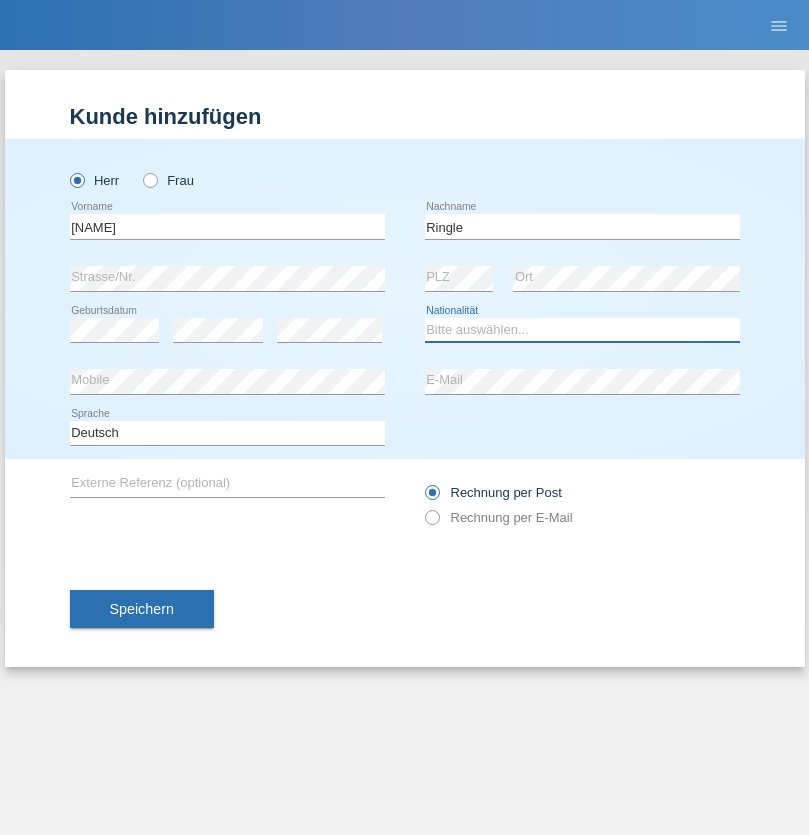 select on "DE" 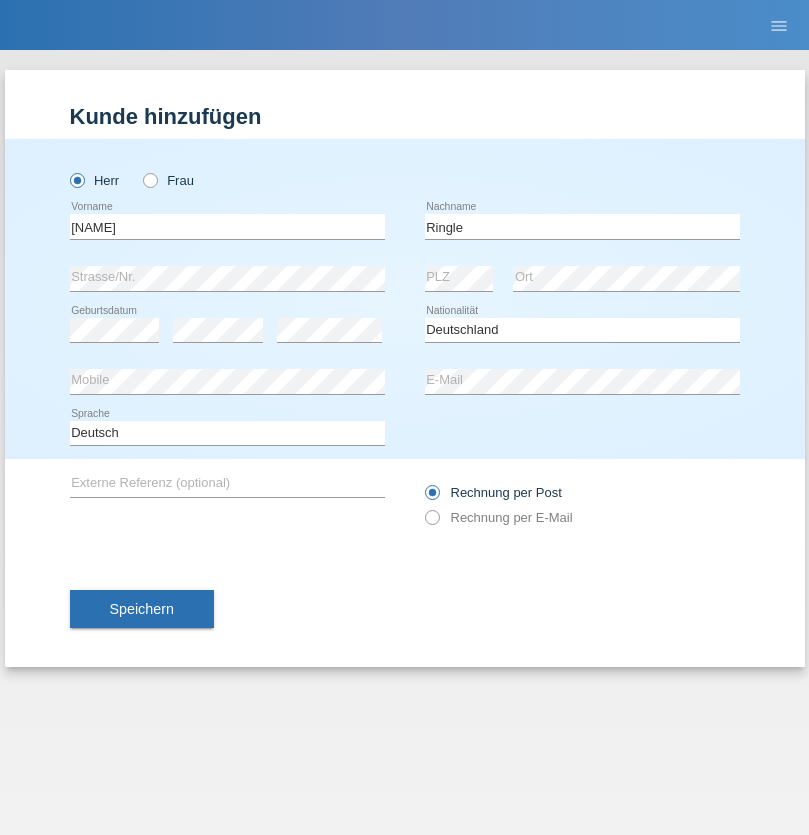 select on "C" 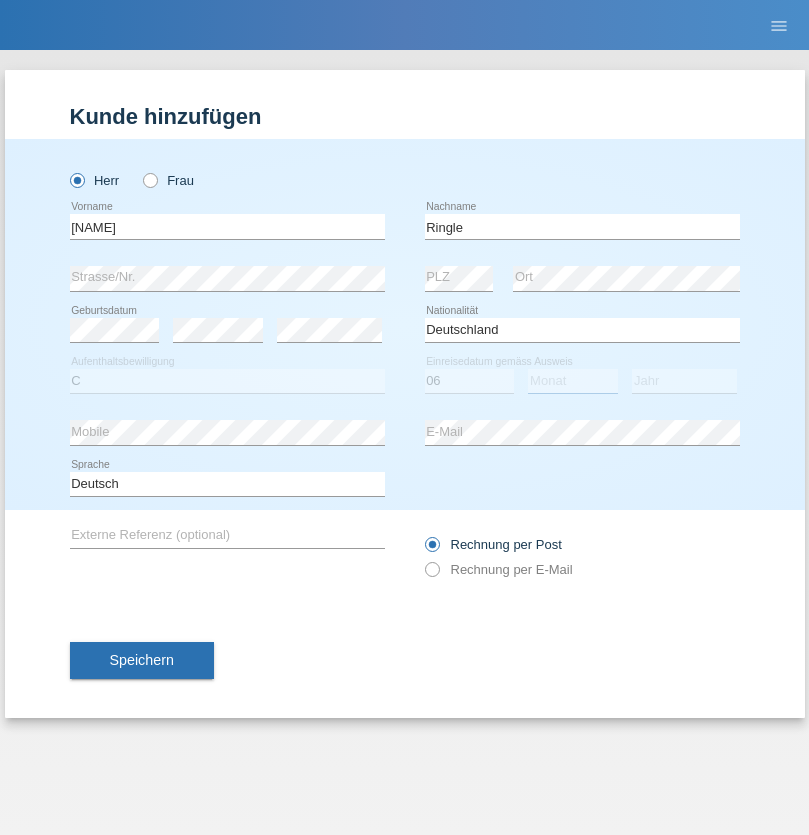 select on "01" 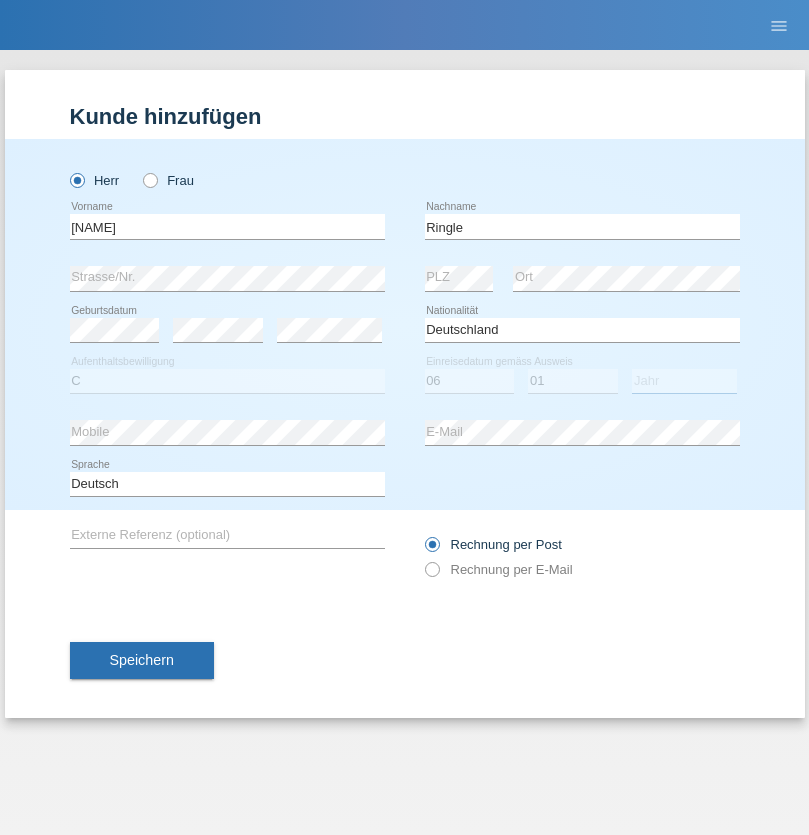 select on "2021" 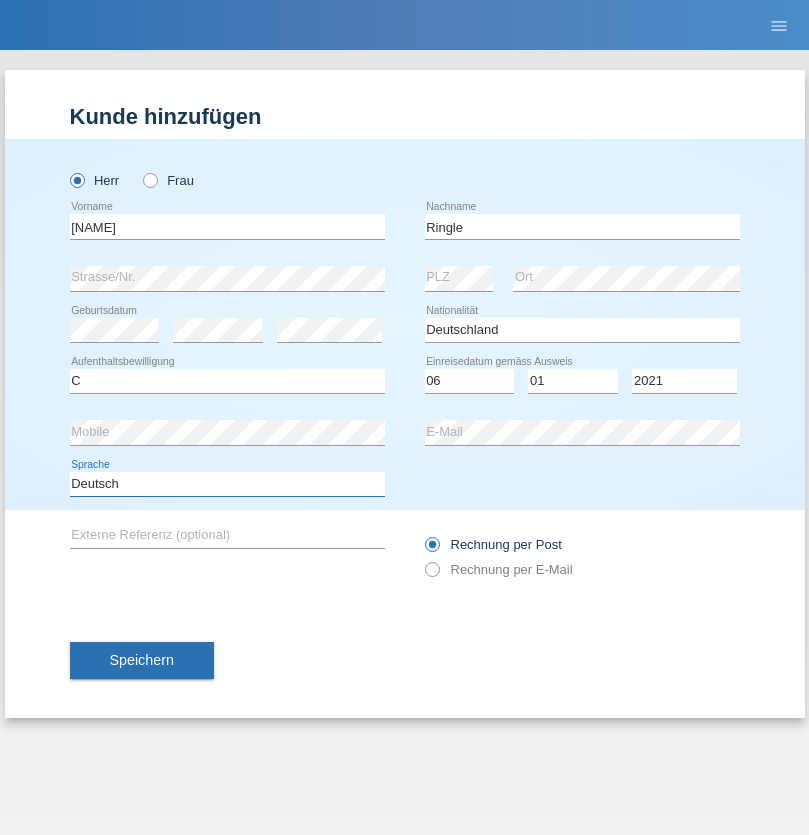 select on "en" 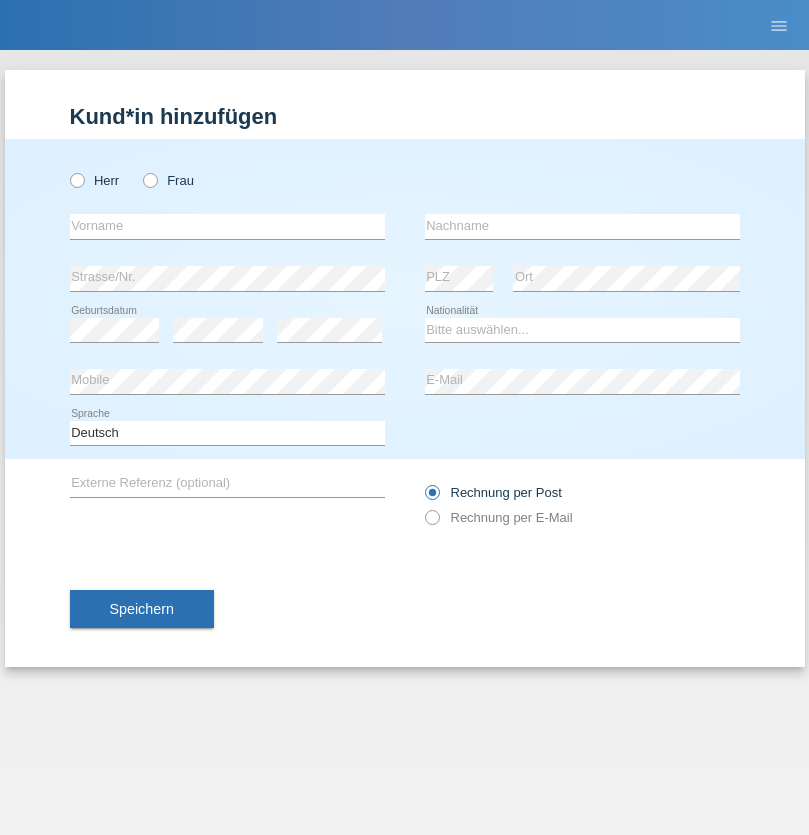 scroll, scrollTop: 0, scrollLeft: 0, axis: both 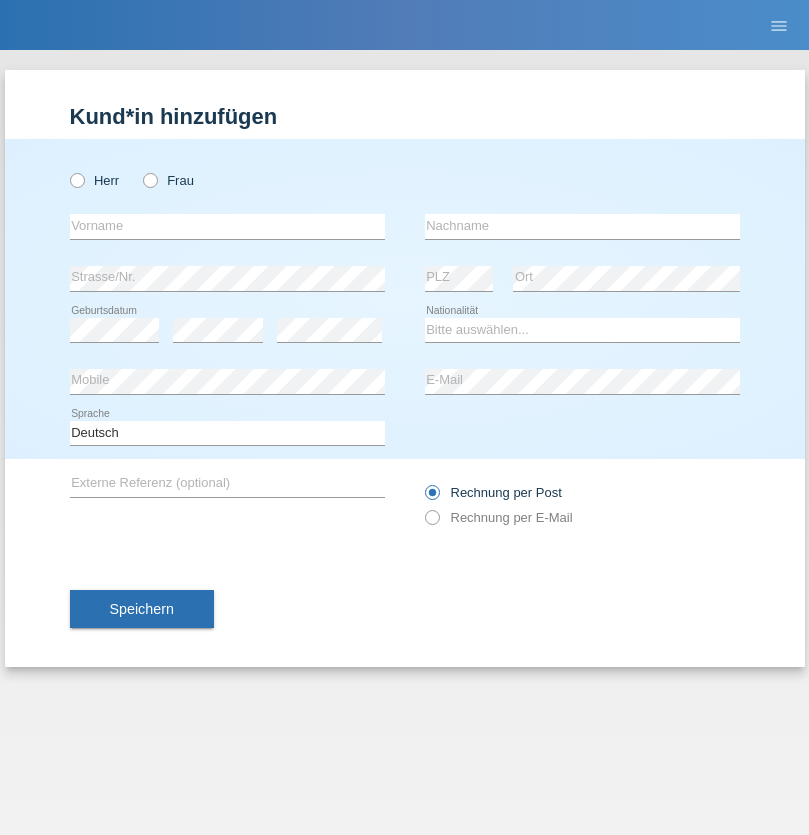 radio on "true" 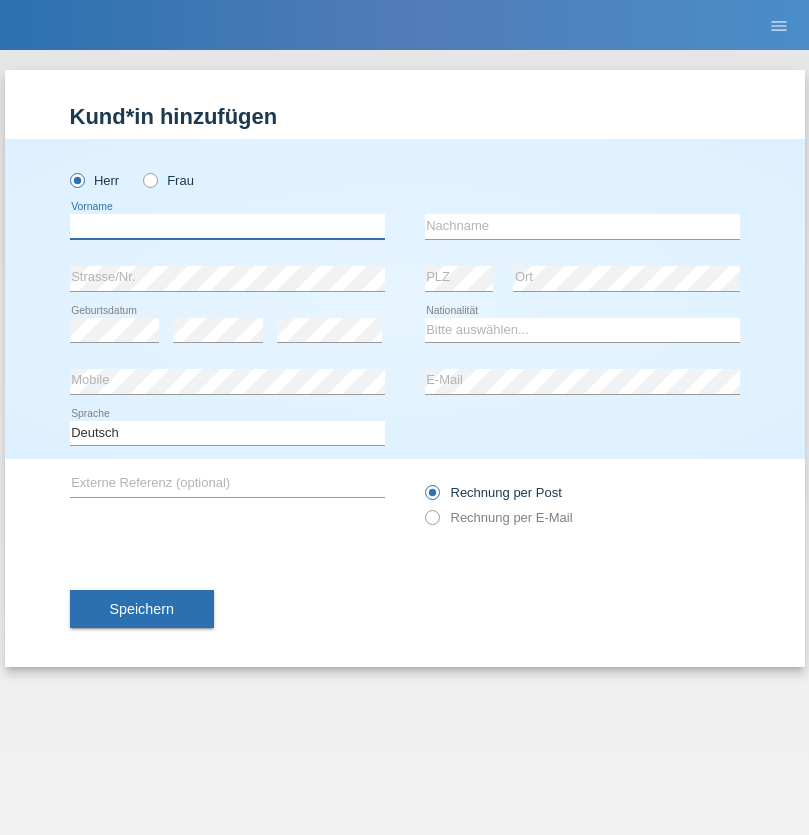 click at bounding box center (227, 226) 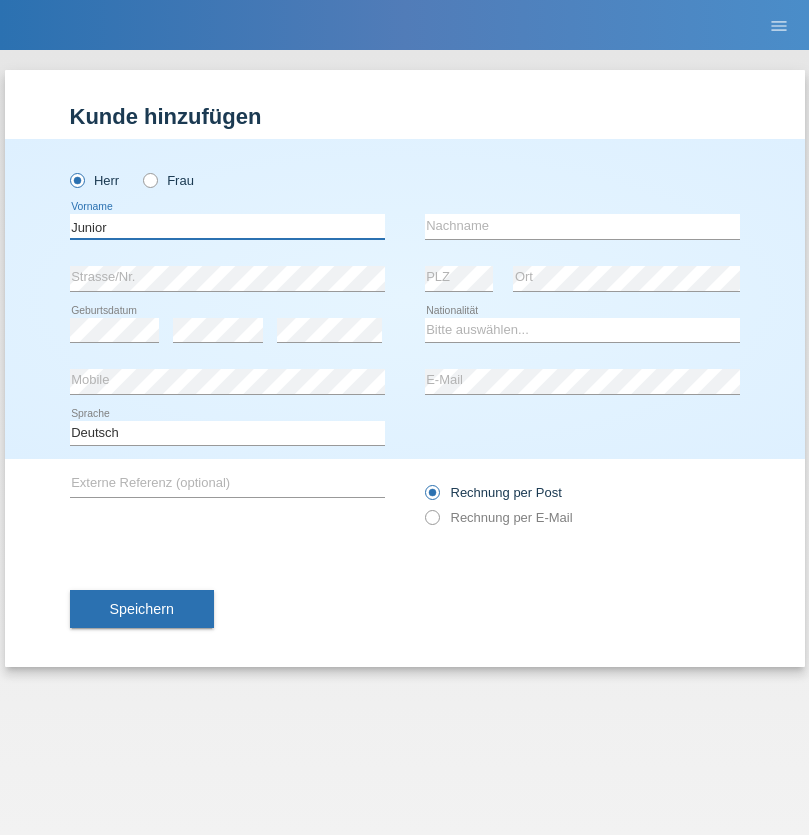 type on "Junior" 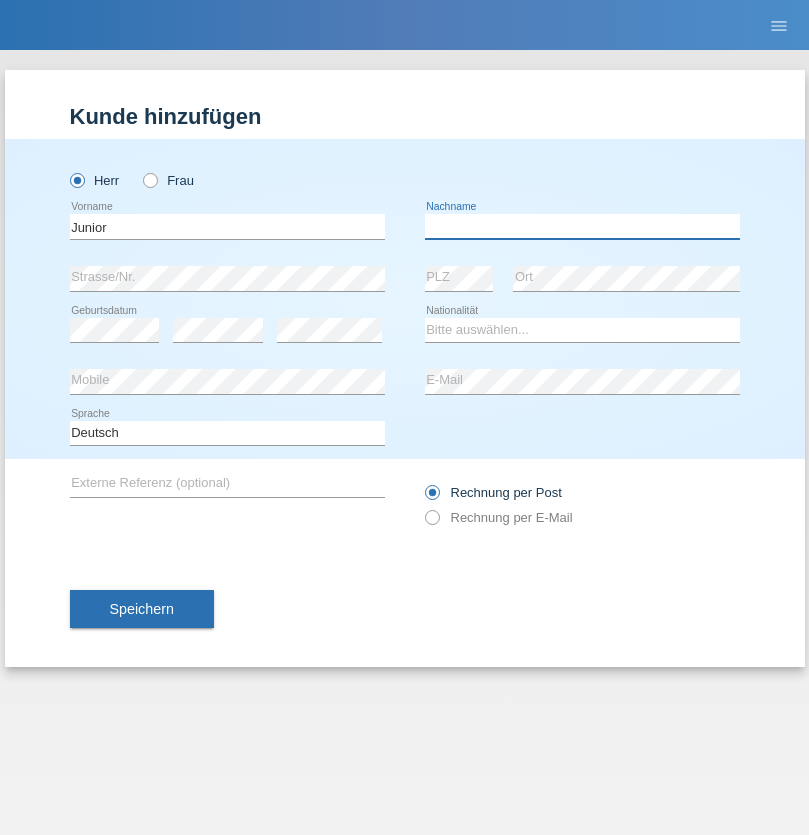 click at bounding box center [582, 226] 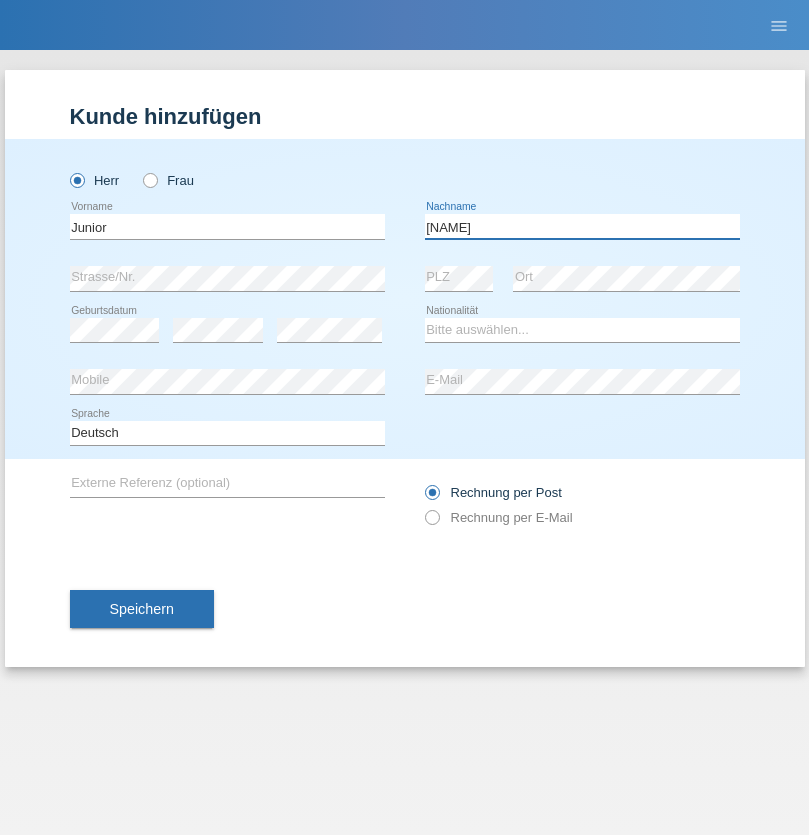 type on "[NAME]" 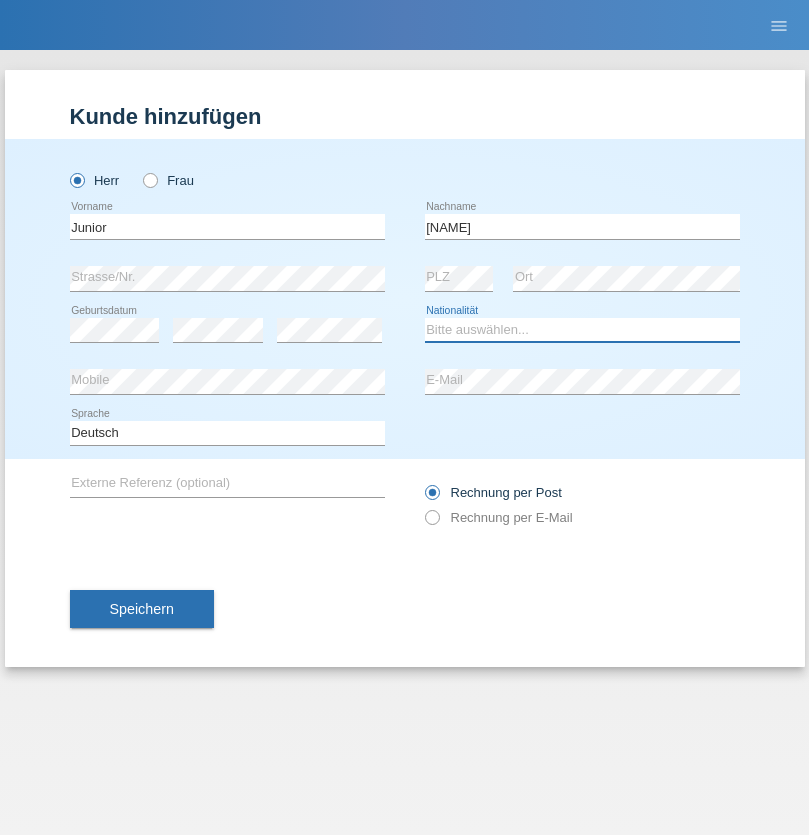 select on "CH" 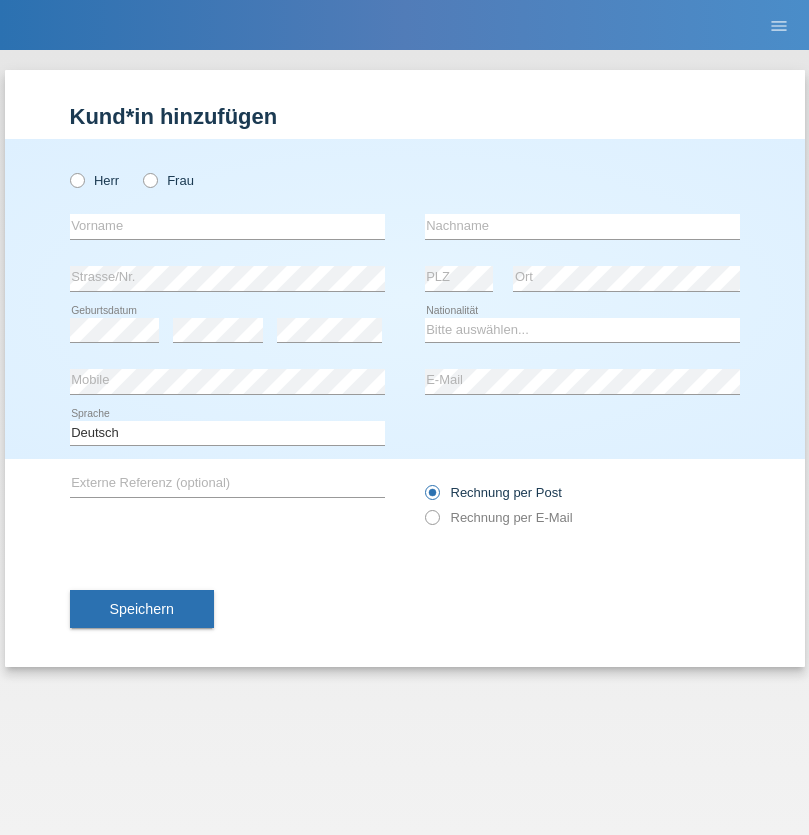 scroll, scrollTop: 0, scrollLeft: 0, axis: both 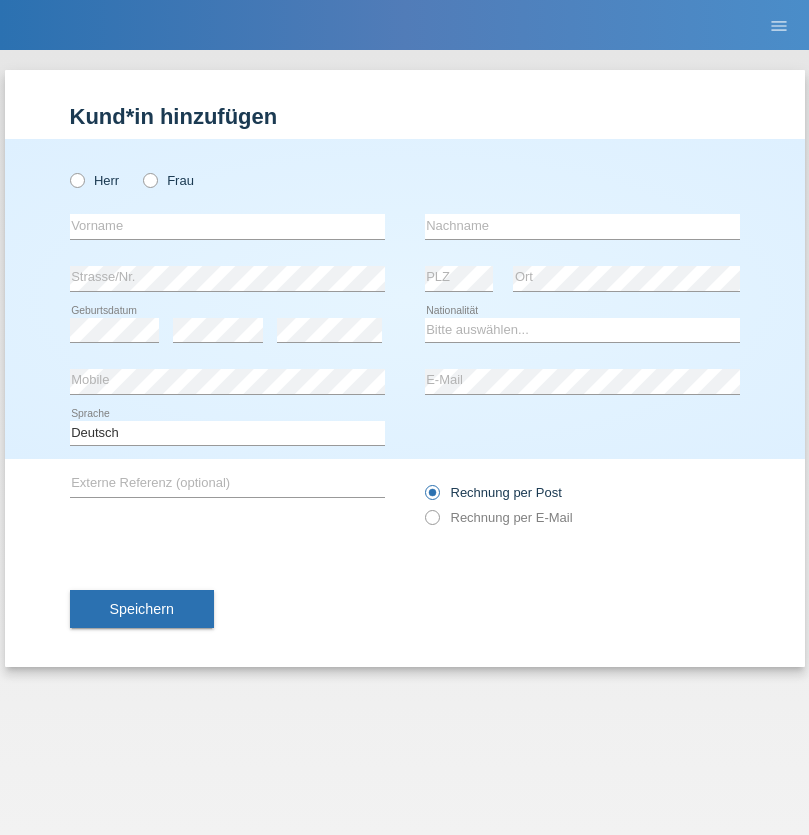 radio on "true" 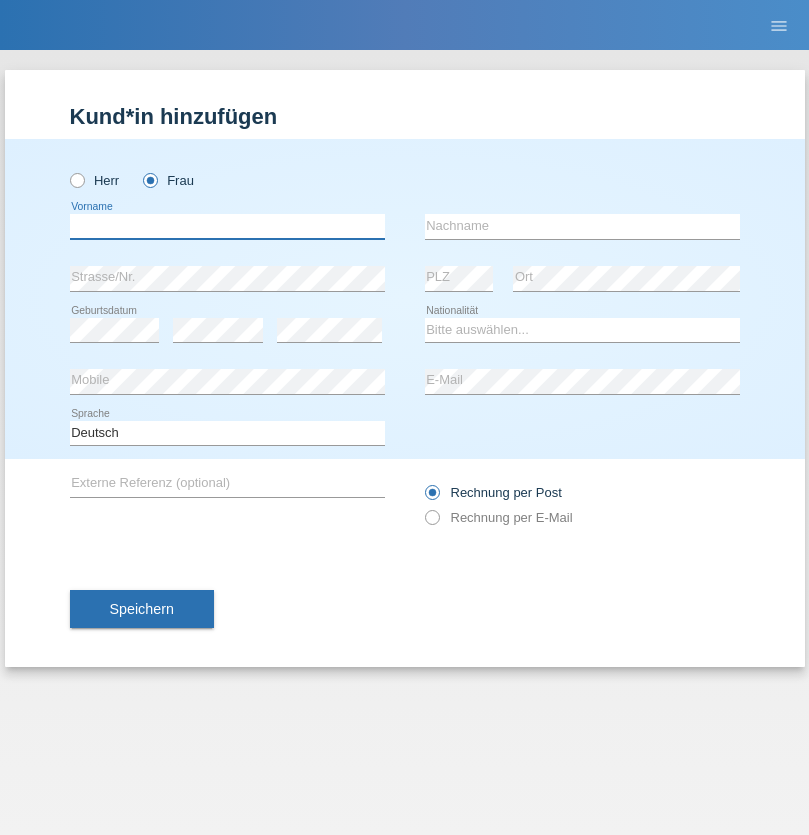 click at bounding box center [227, 226] 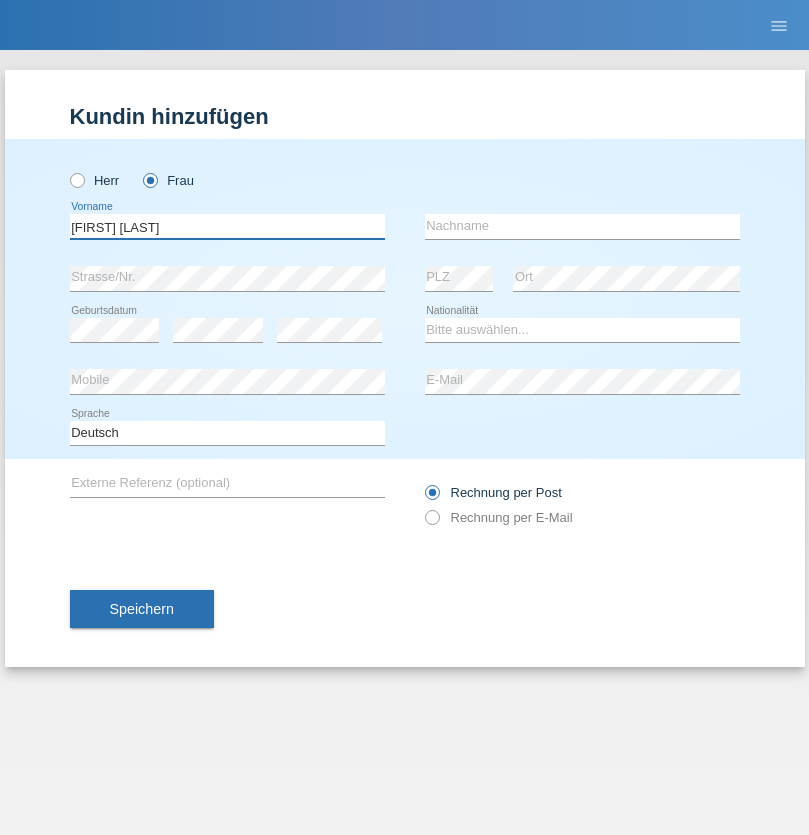 type on "[FIRST] [LAST]" 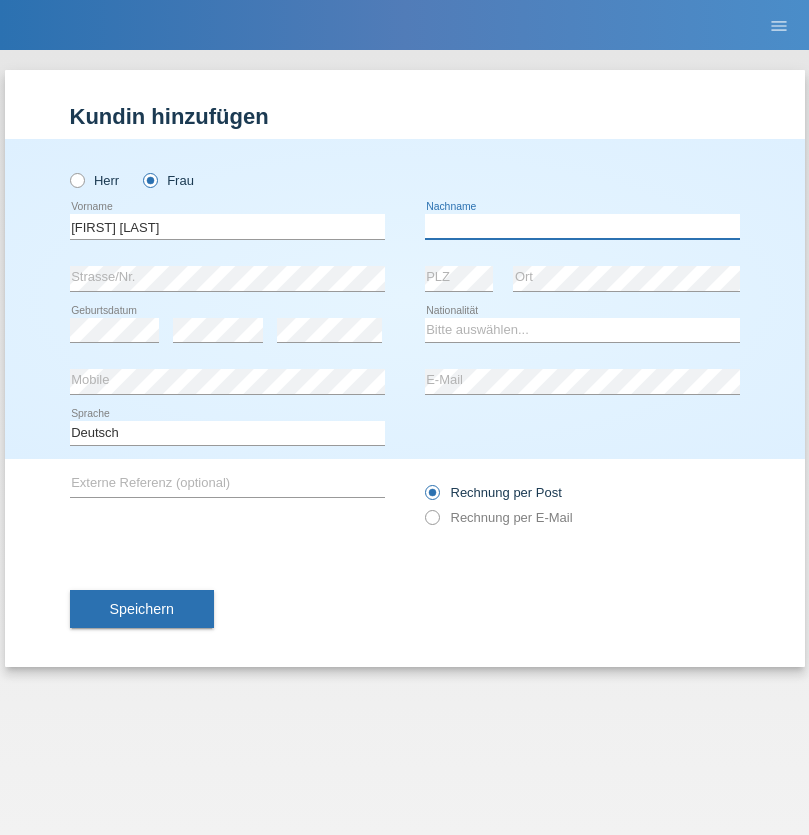 click at bounding box center [582, 226] 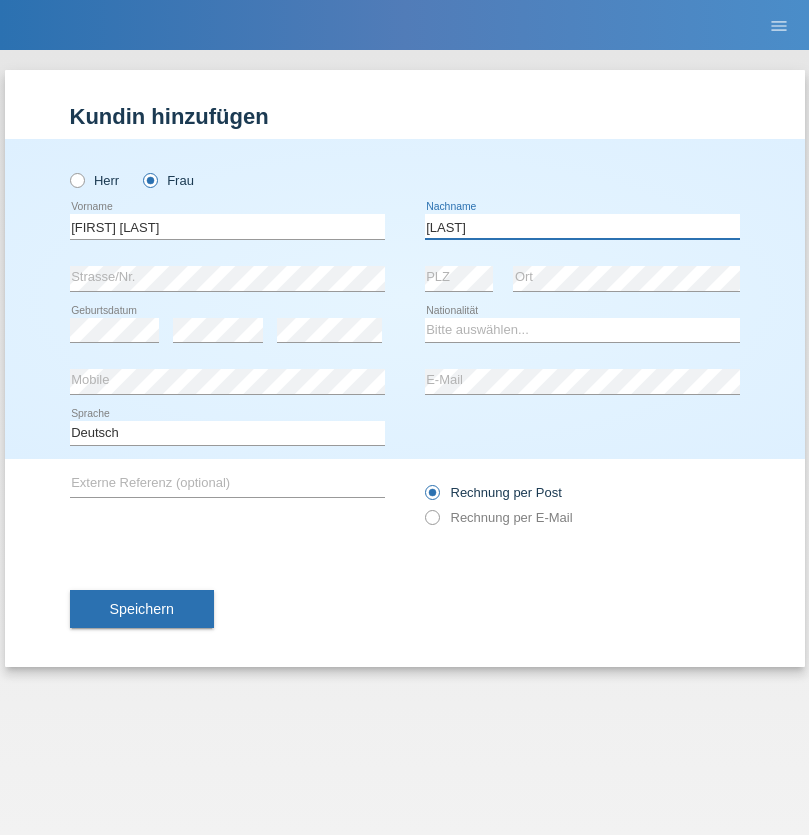 type on "[LAST]" 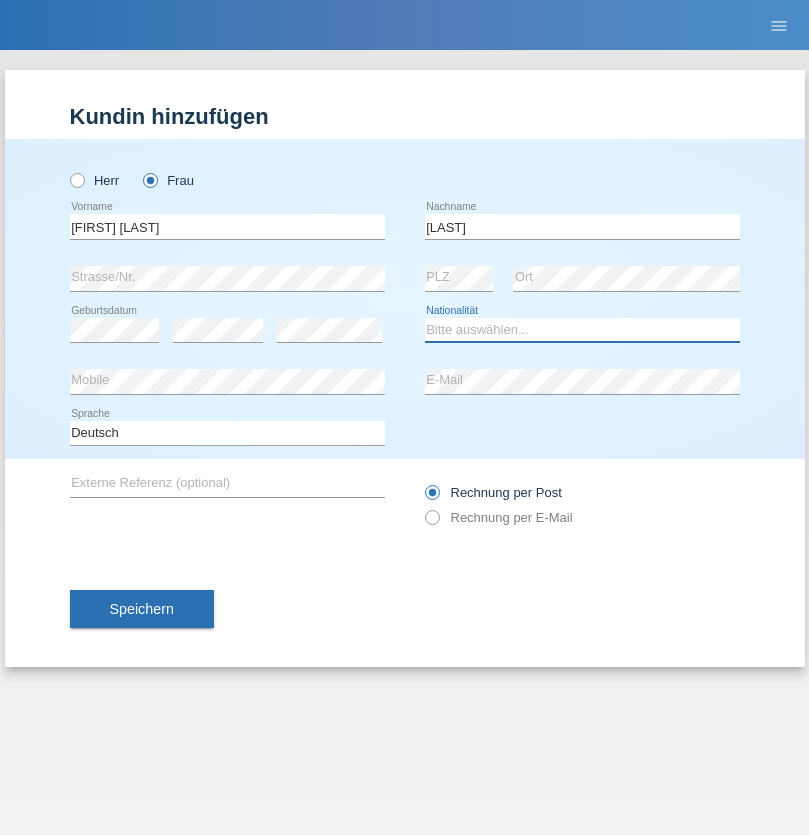 select on "CH" 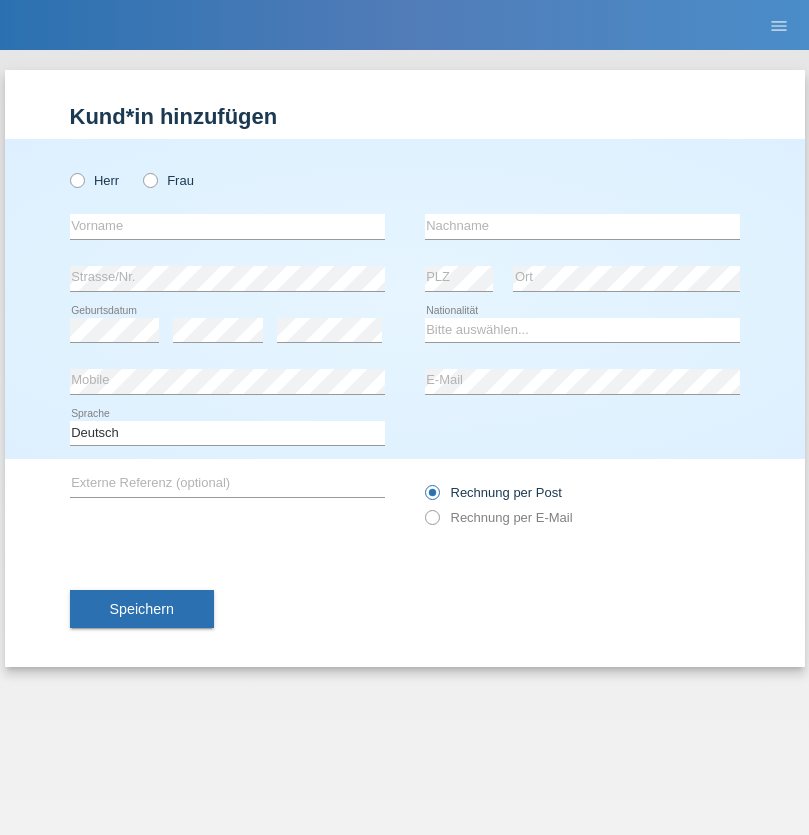 scroll, scrollTop: 0, scrollLeft: 0, axis: both 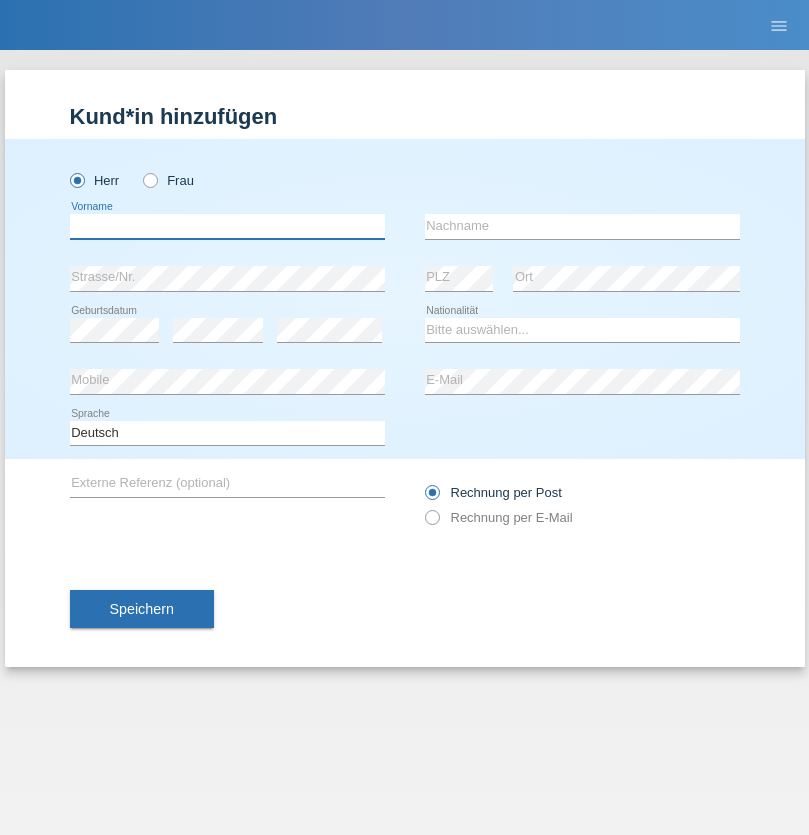 click at bounding box center (227, 226) 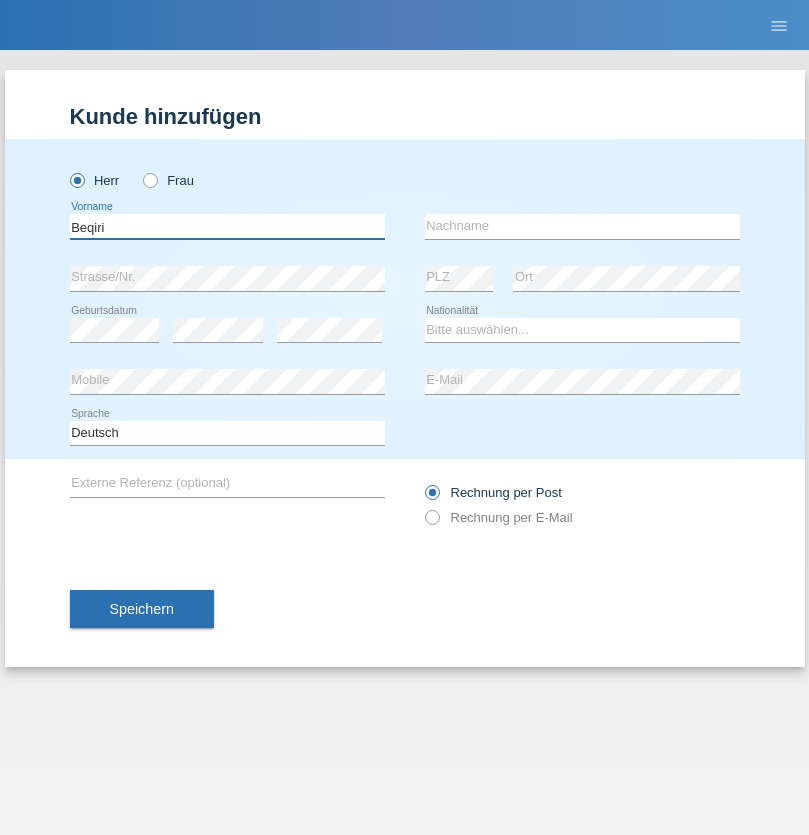 type on "Beqiri" 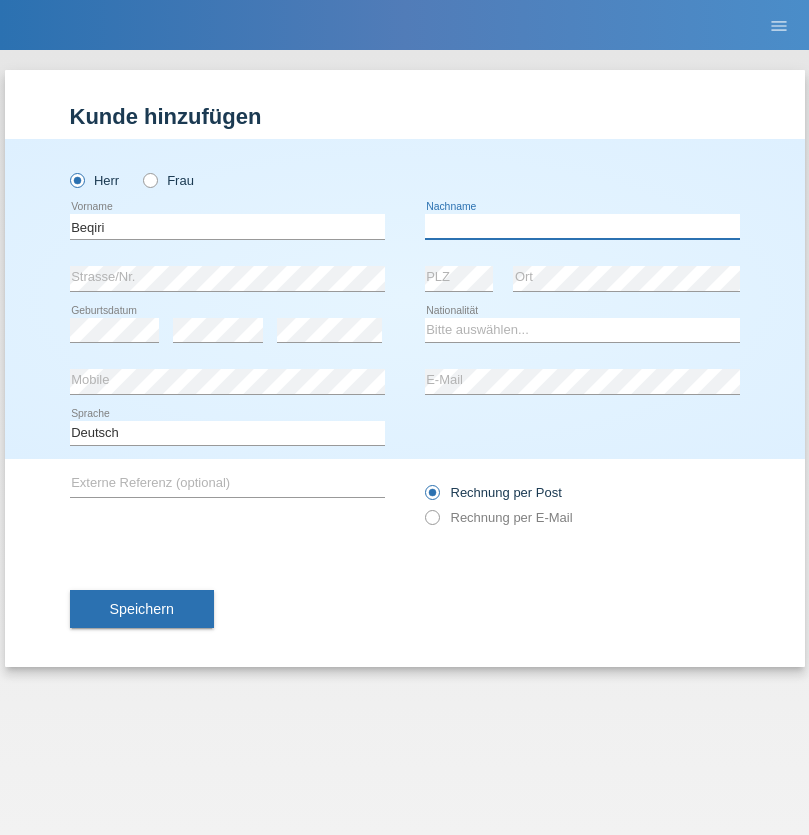 click at bounding box center (582, 226) 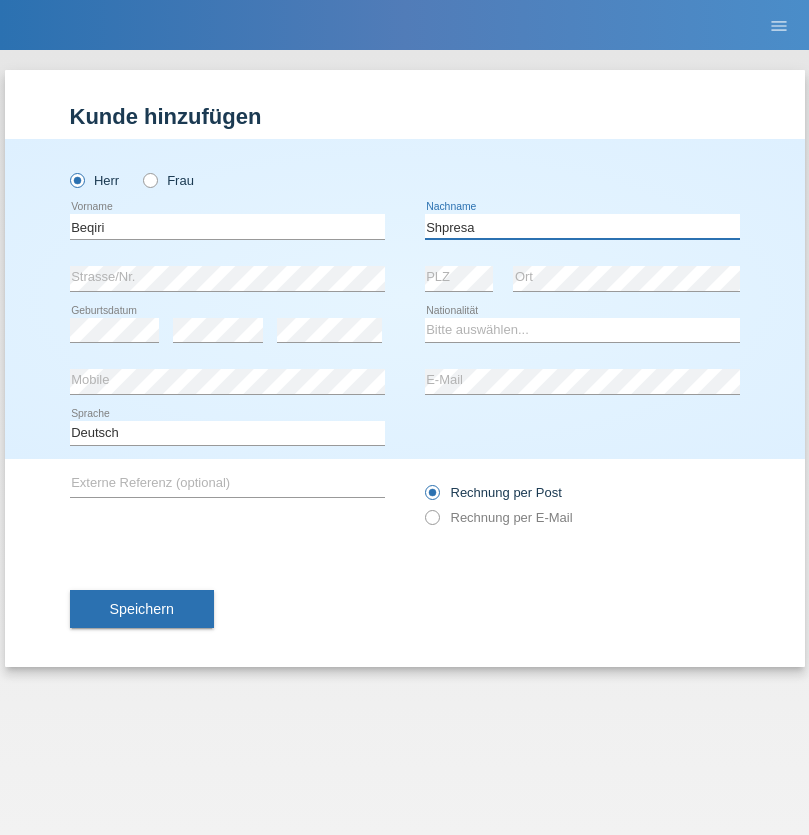 type on "Shpresa" 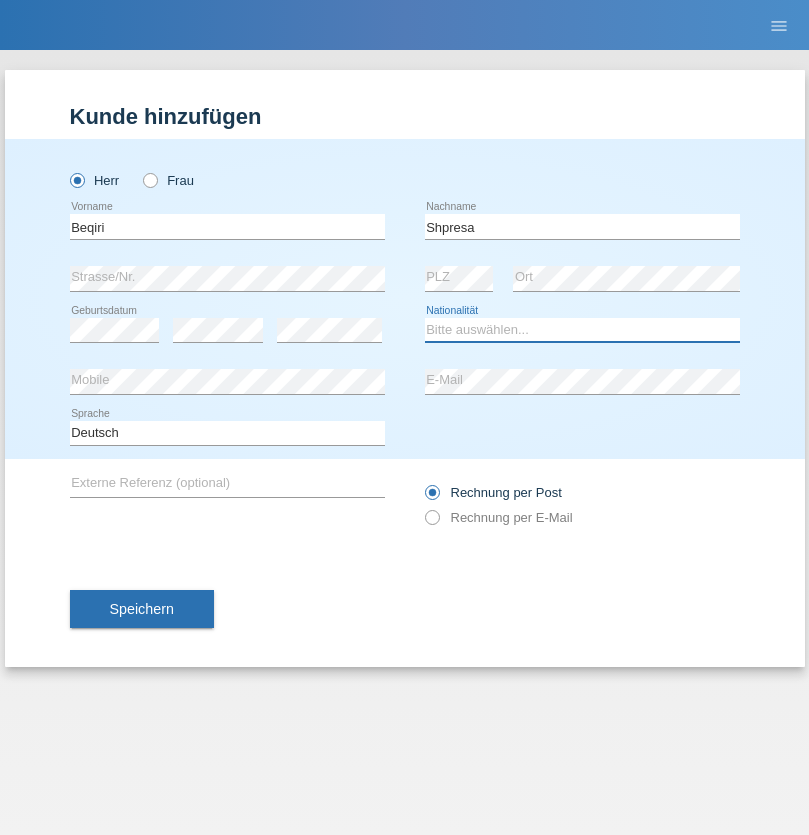 select on "XK" 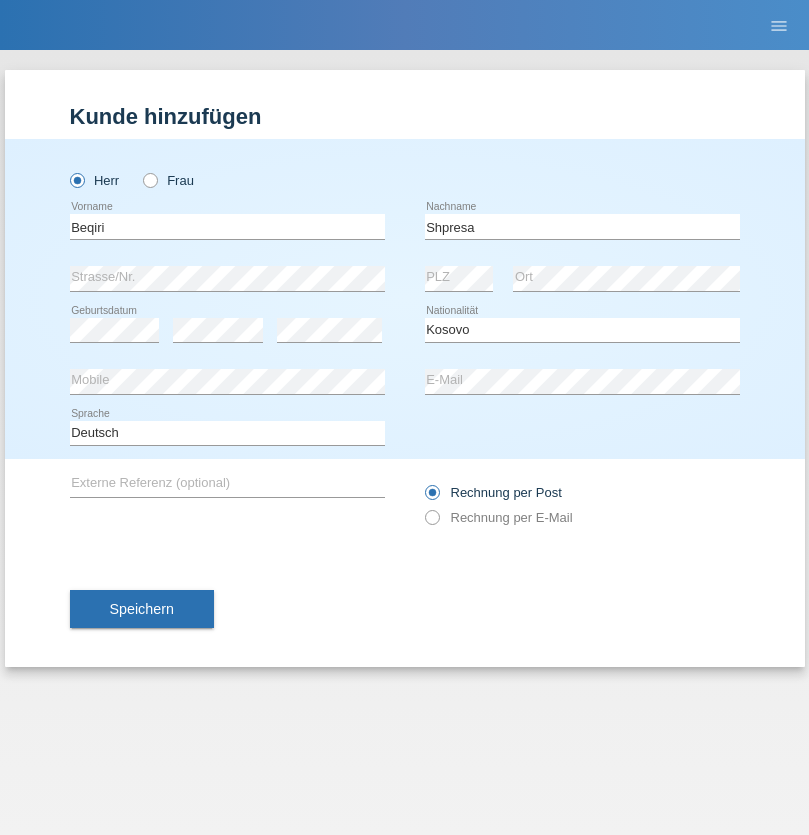 select on "C" 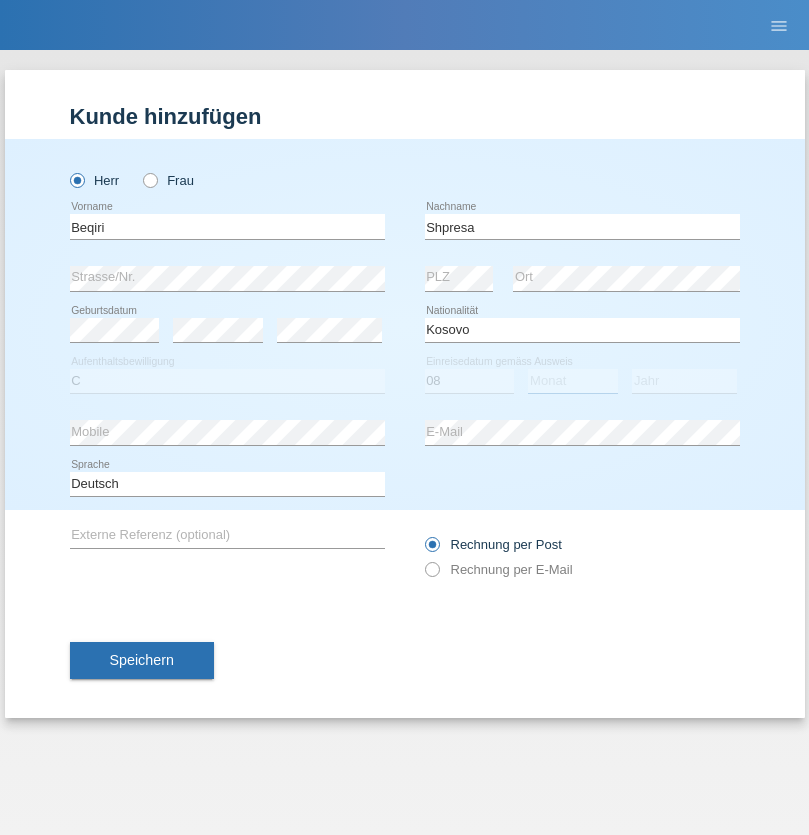 select on "02" 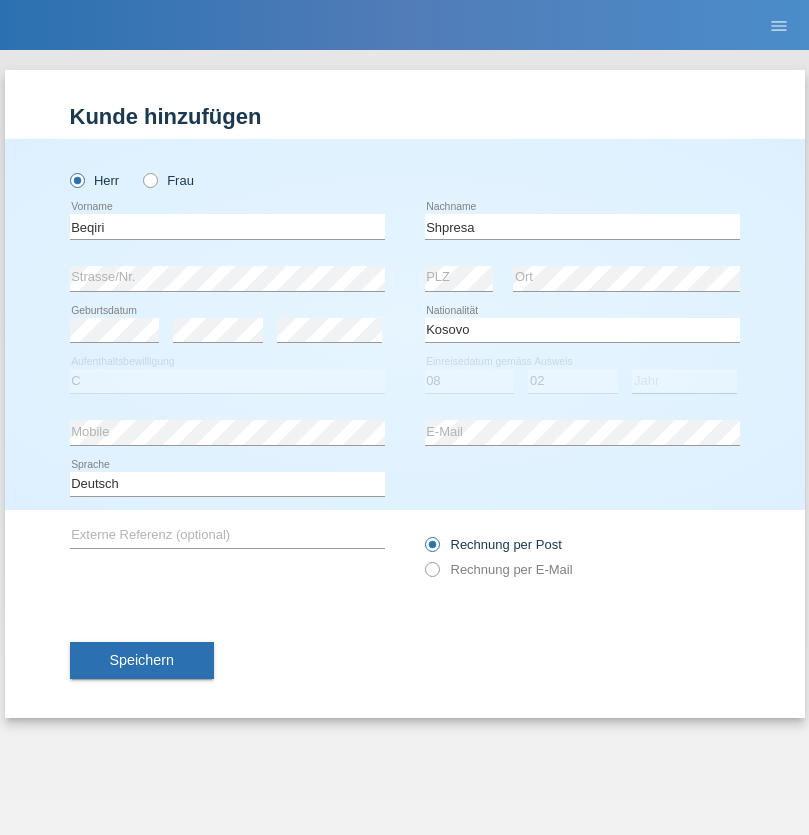 select on "1979" 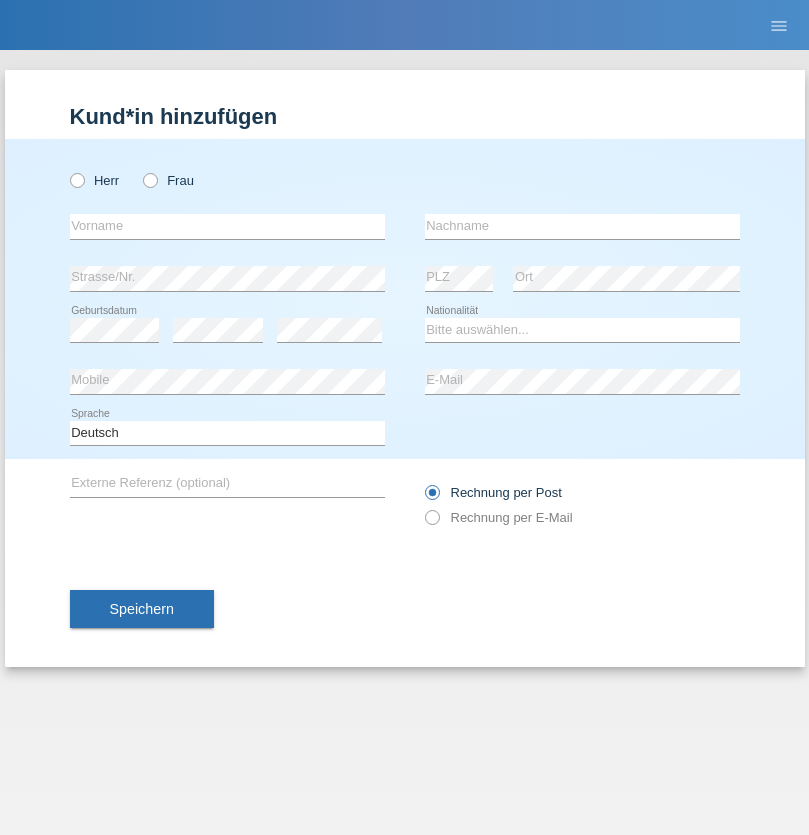 scroll, scrollTop: 0, scrollLeft: 0, axis: both 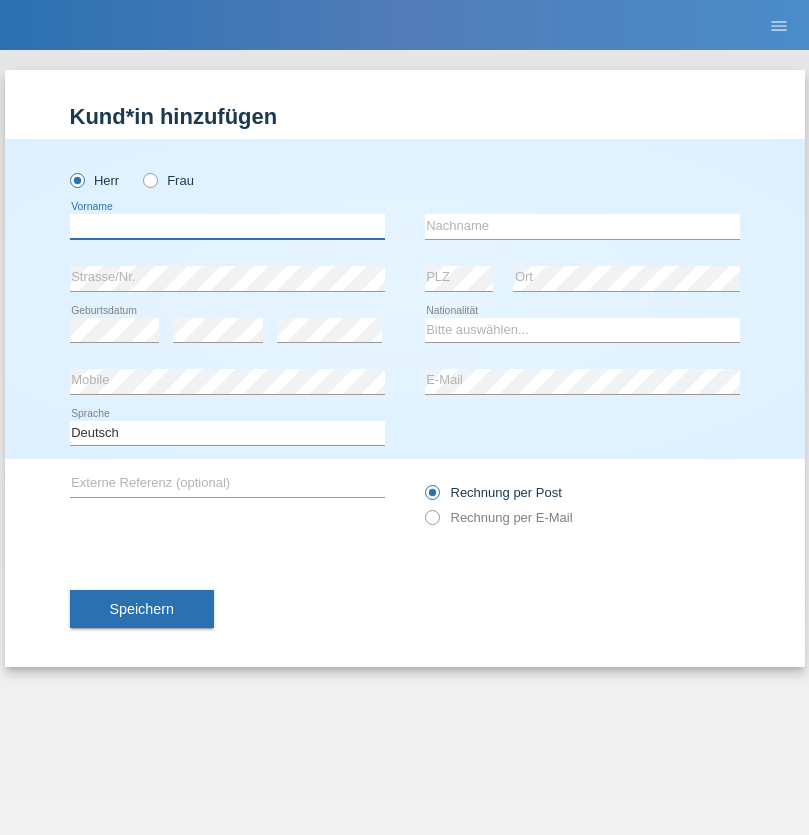 click at bounding box center [227, 226] 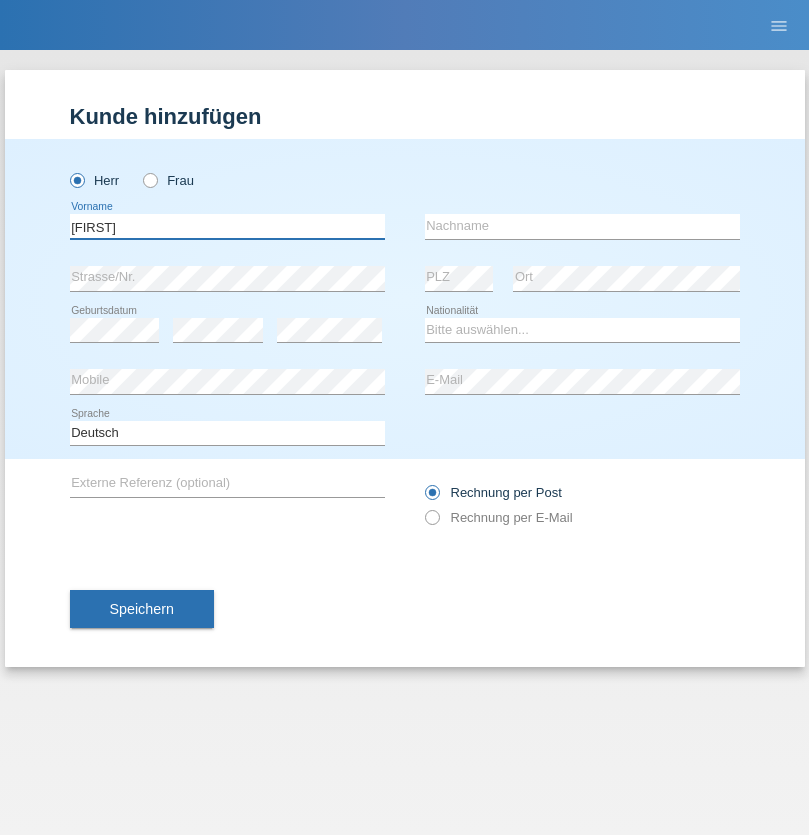 type on "[FIRST]" 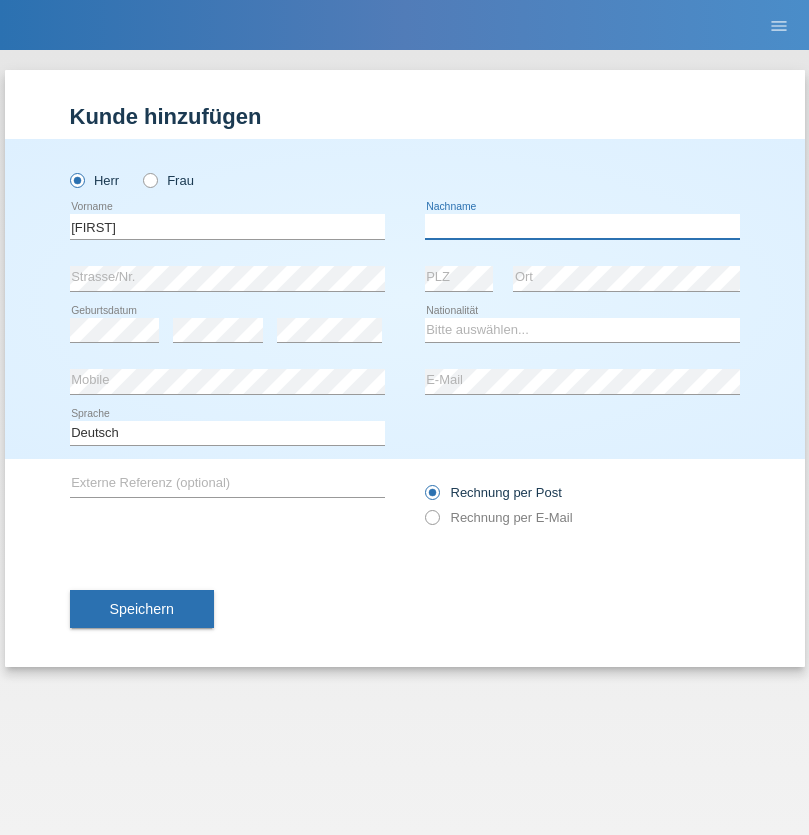 click at bounding box center (582, 226) 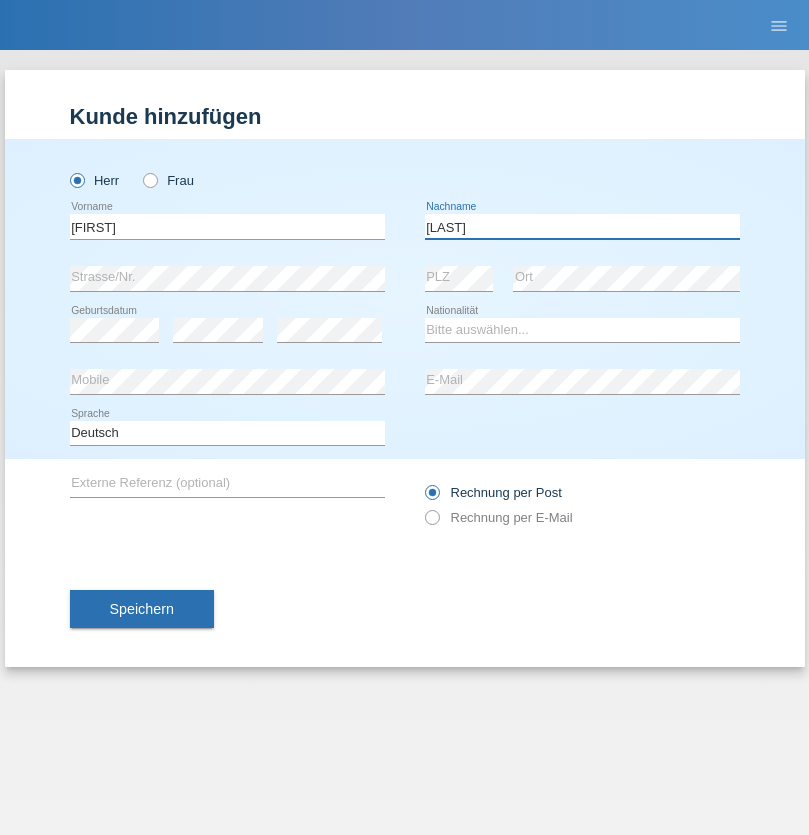 type on "[LAST]" 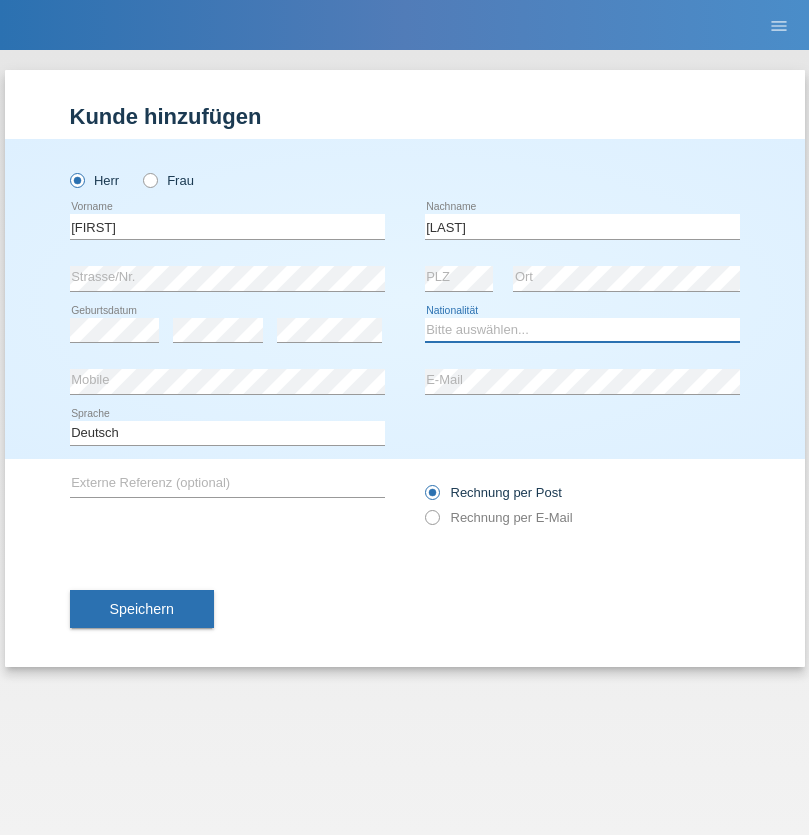 select on "CH" 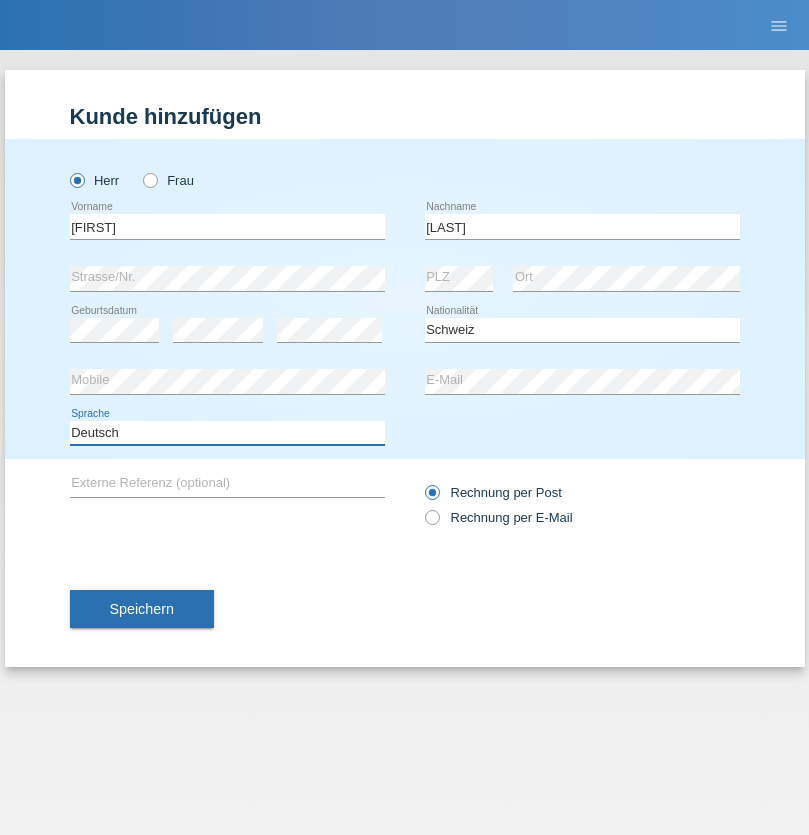 select on "en" 